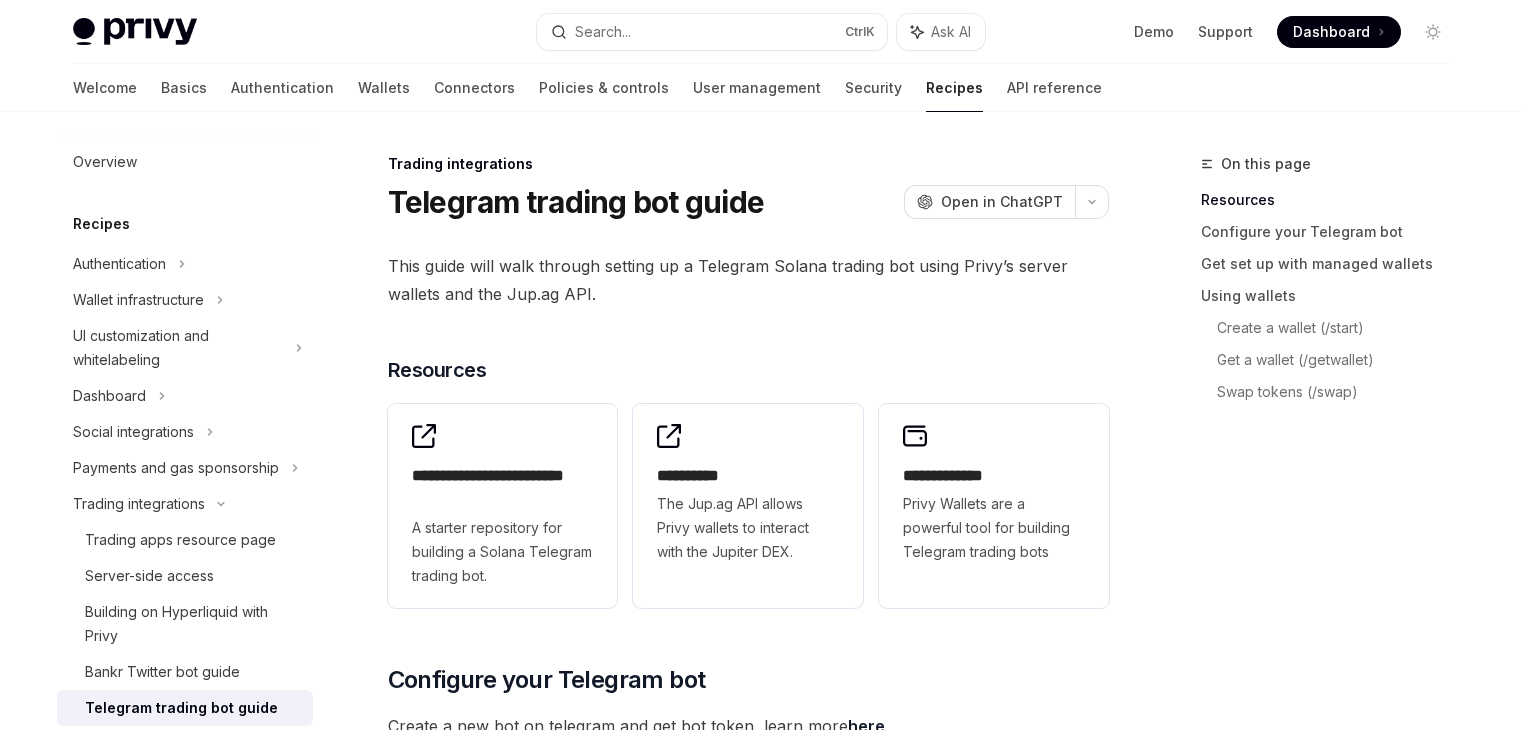 scroll, scrollTop: 0, scrollLeft: 0, axis: both 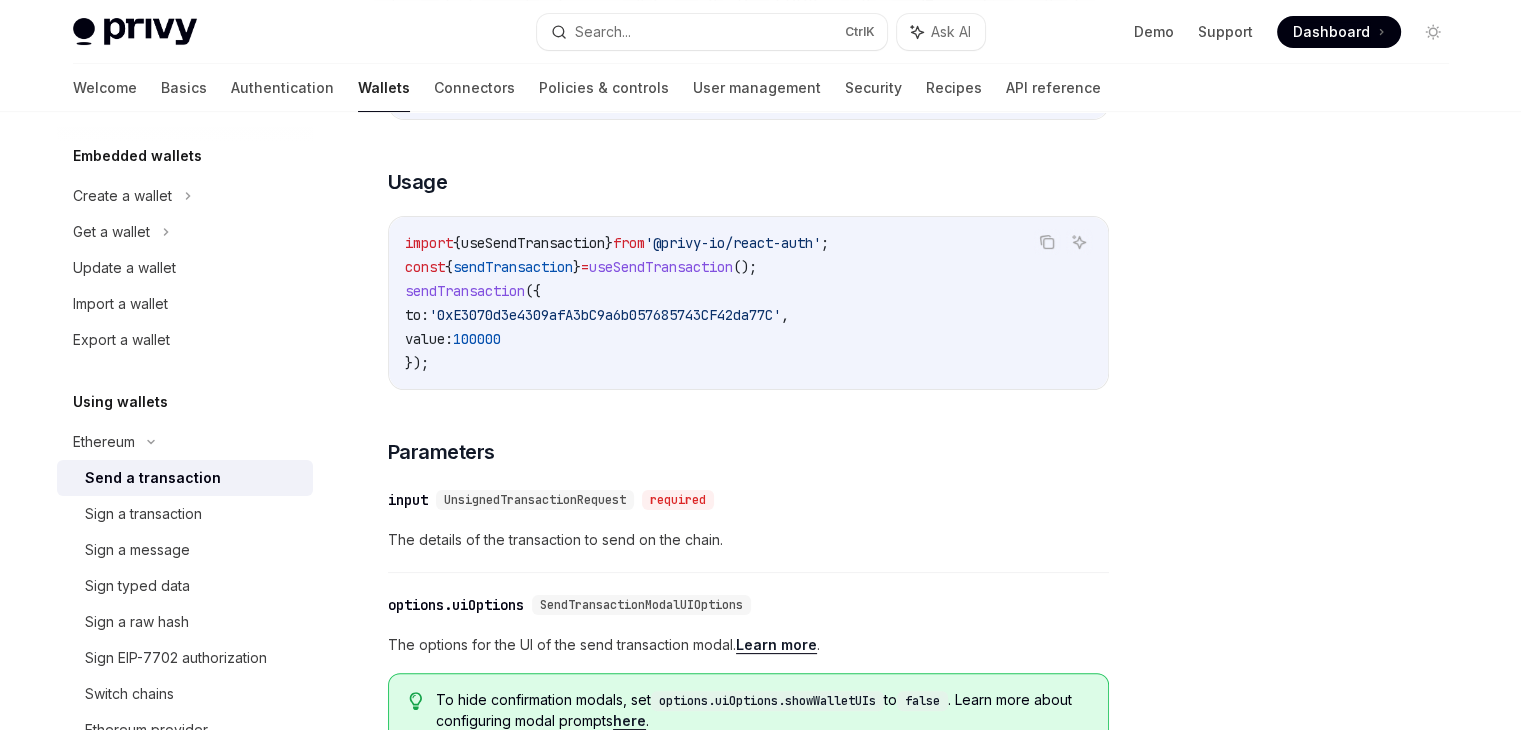 click on "sendTransaction" at bounding box center (513, 267) 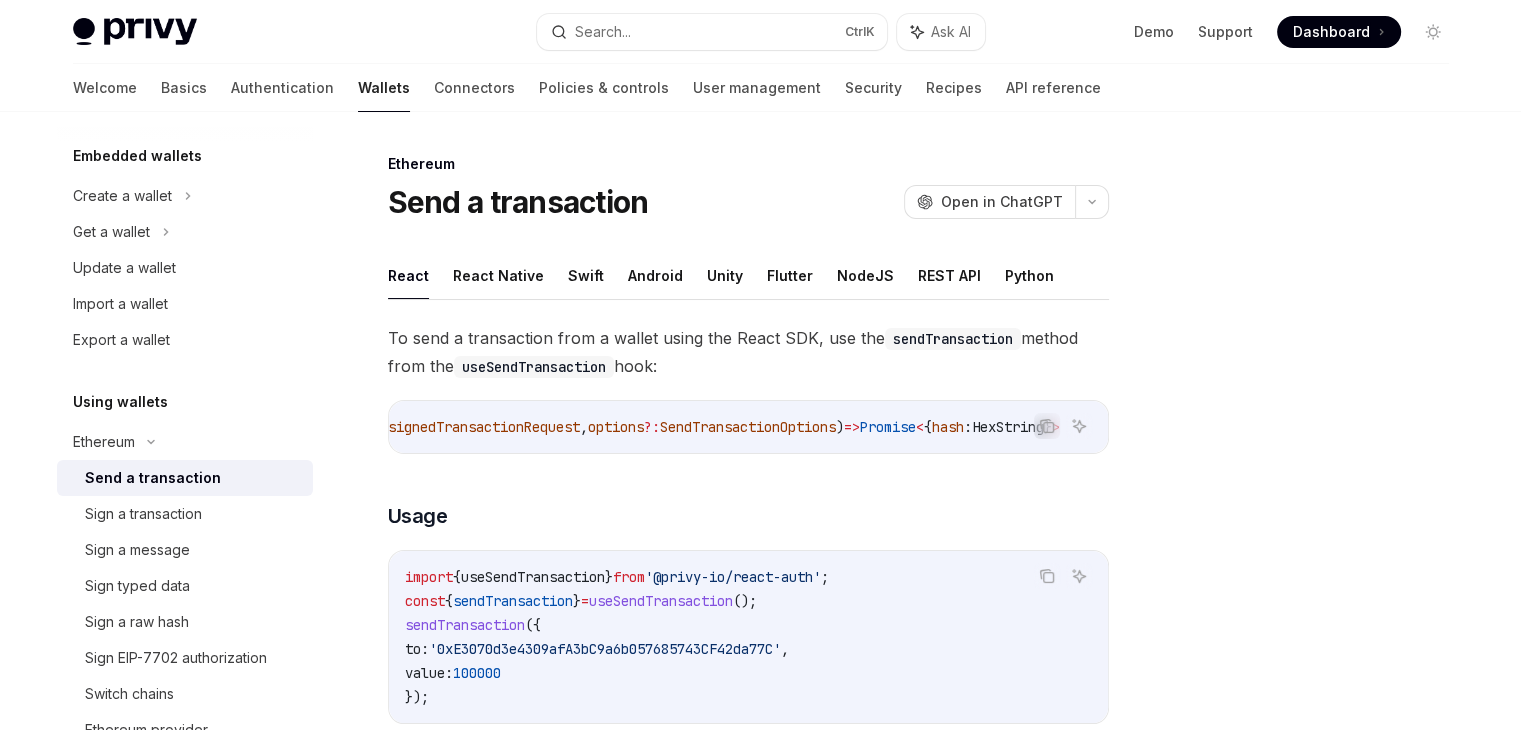 scroll, scrollTop: 0, scrollLeft: 0, axis: both 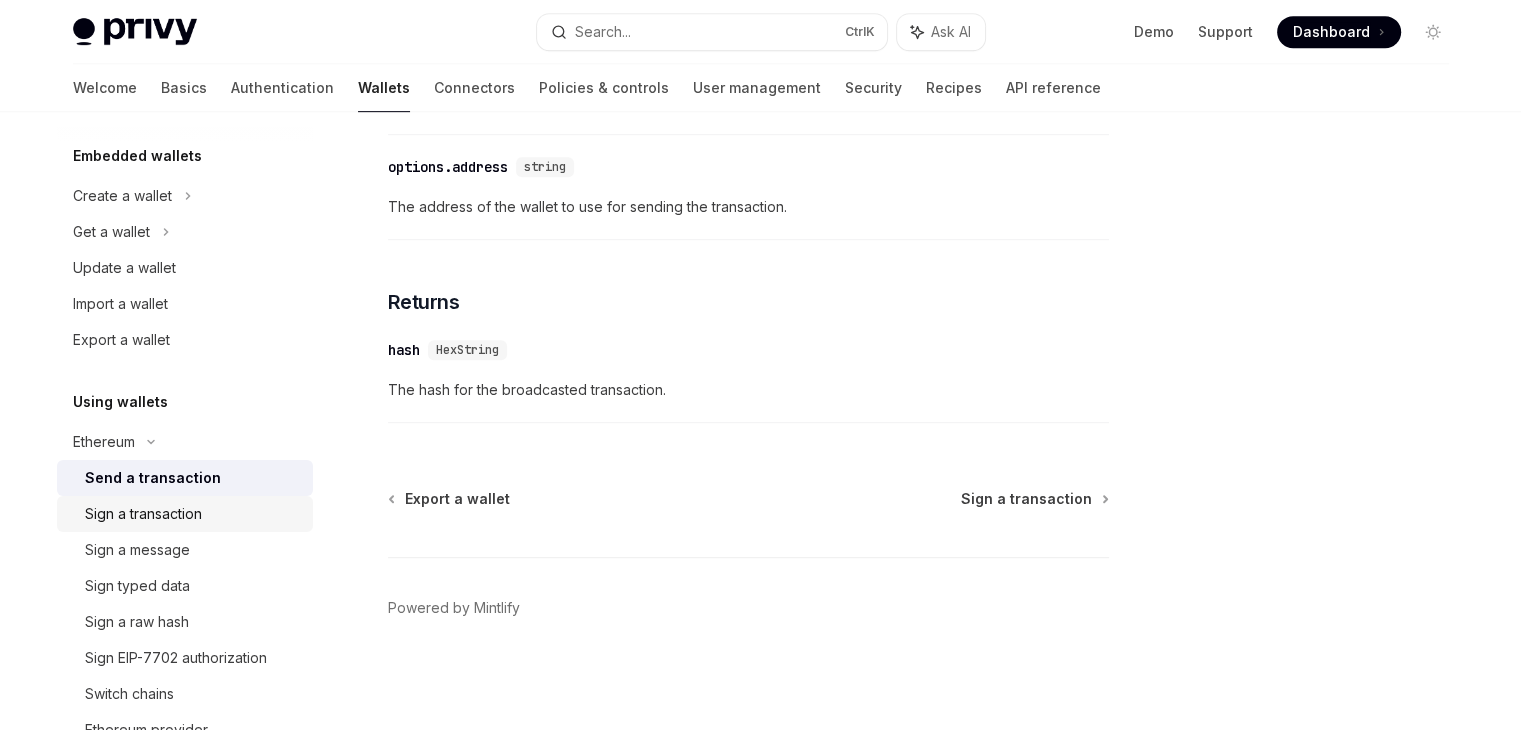 click on "Sign a transaction" at bounding box center [193, 514] 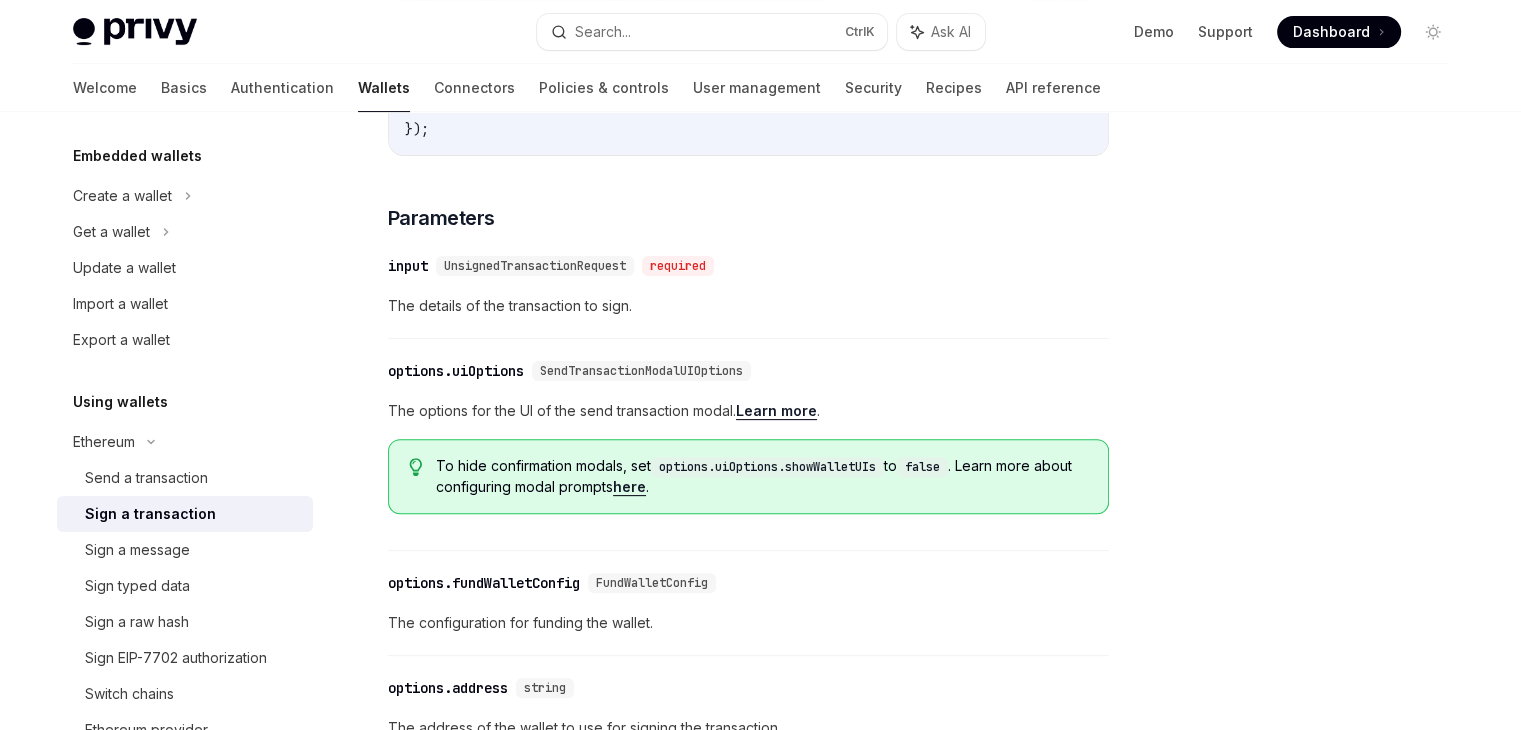 scroll, scrollTop: 0, scrollLeft: 0, axis: both 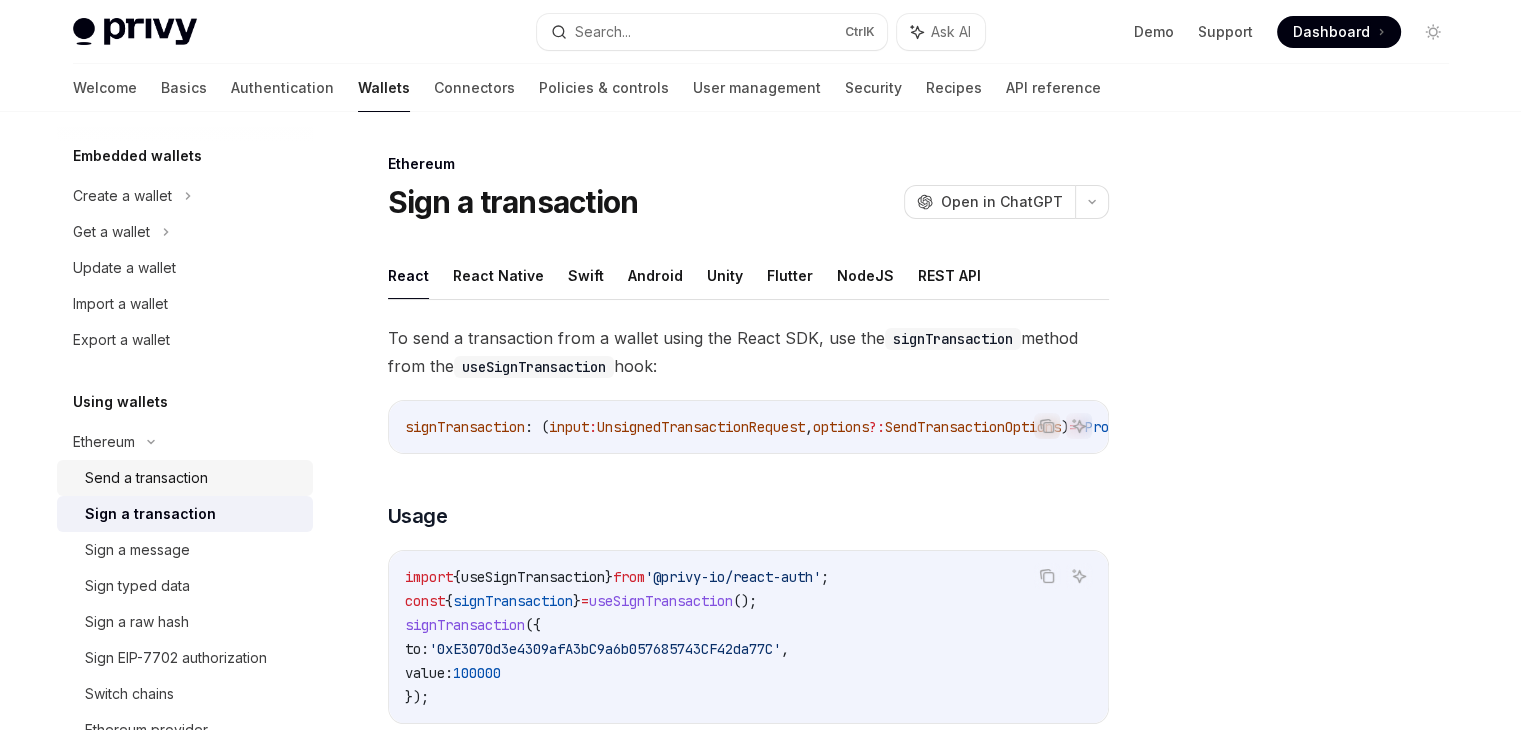 click on "Send a transaction" at bounding box center [146, 478] 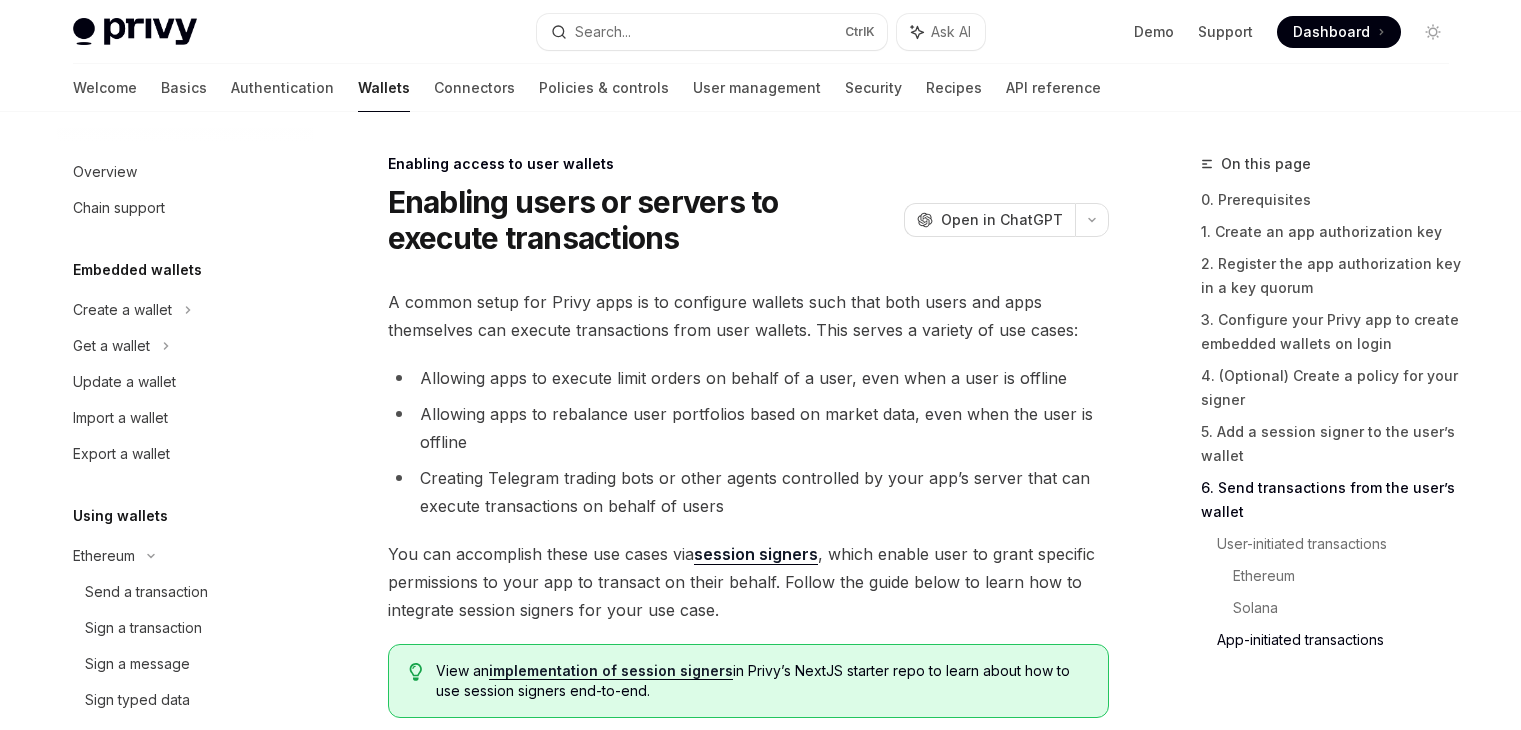 scroll, scrollTop: 6411, scrollLeft: 0, axis: vertical 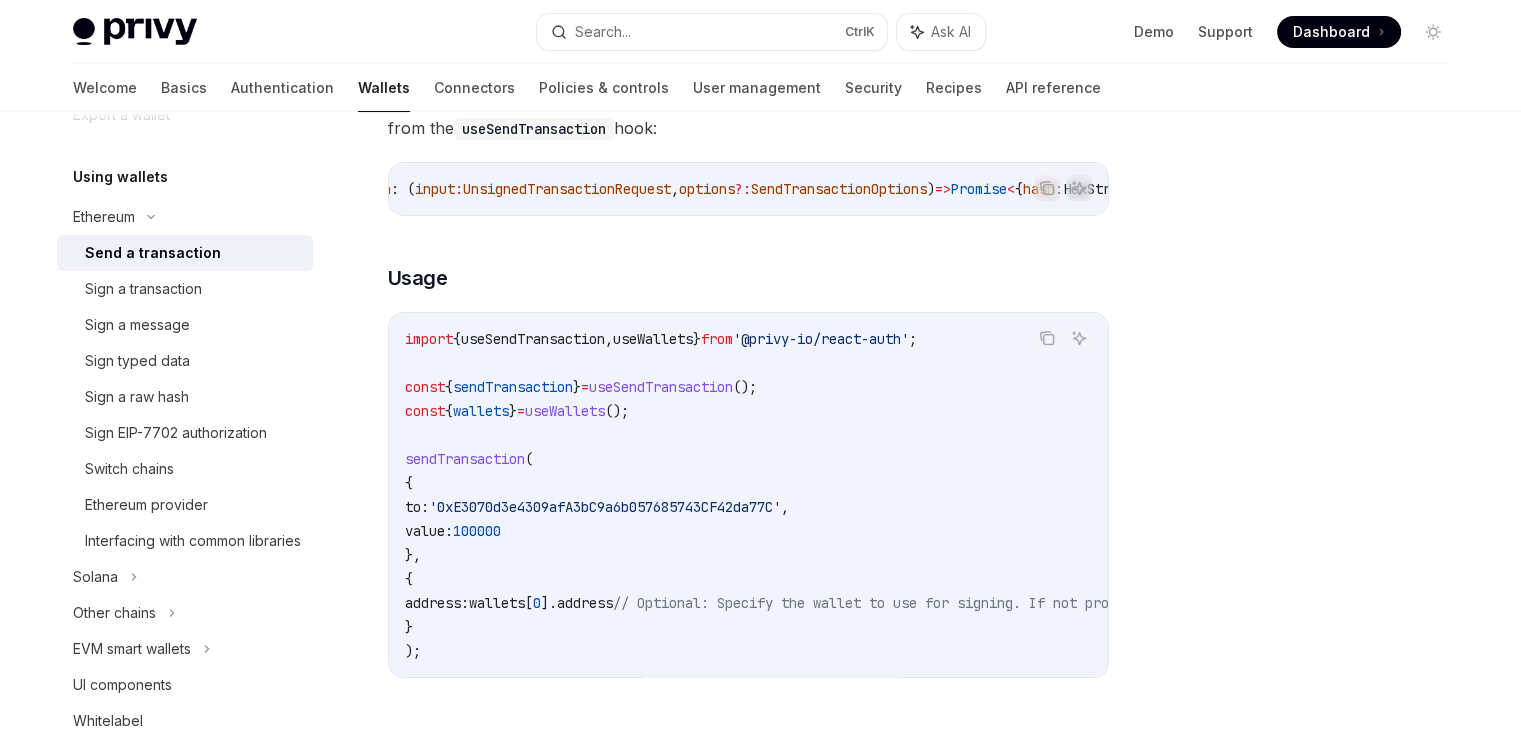 click on "useSendTransaction" at bounding box center [661, 387] 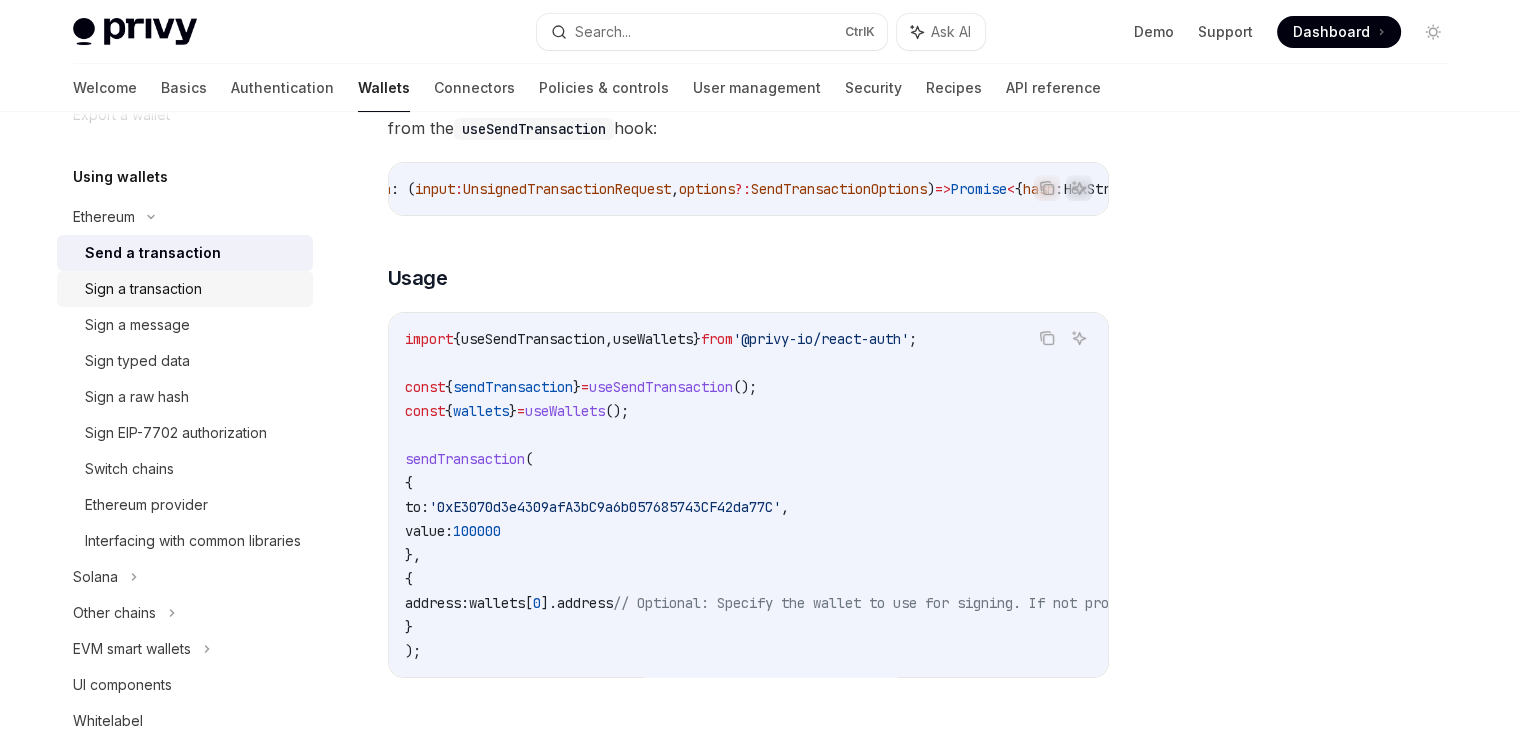 click on "Sign a transaction" at bounding box center [143, 289] 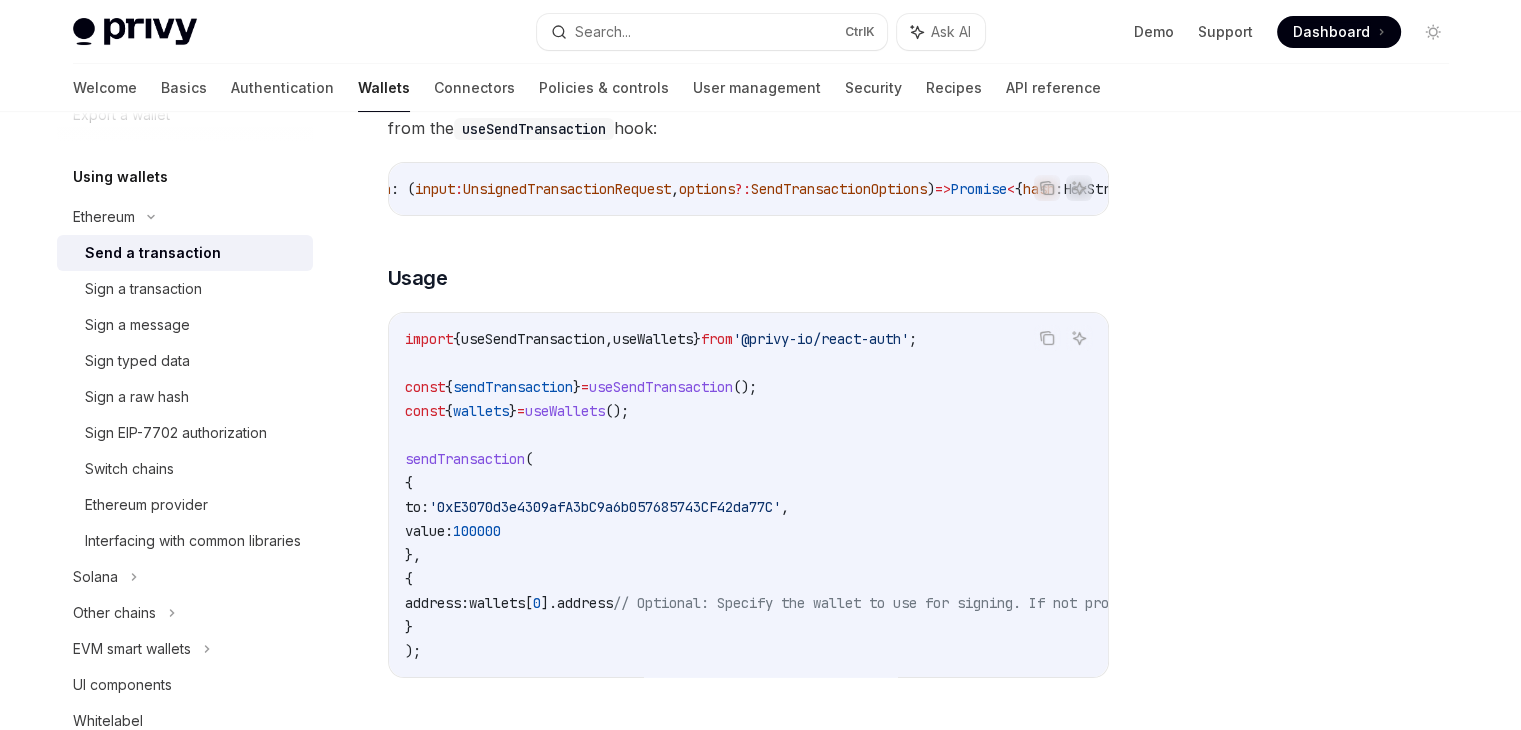 scroll, scrollTop: 0, scrollLeft: 0, axis: both 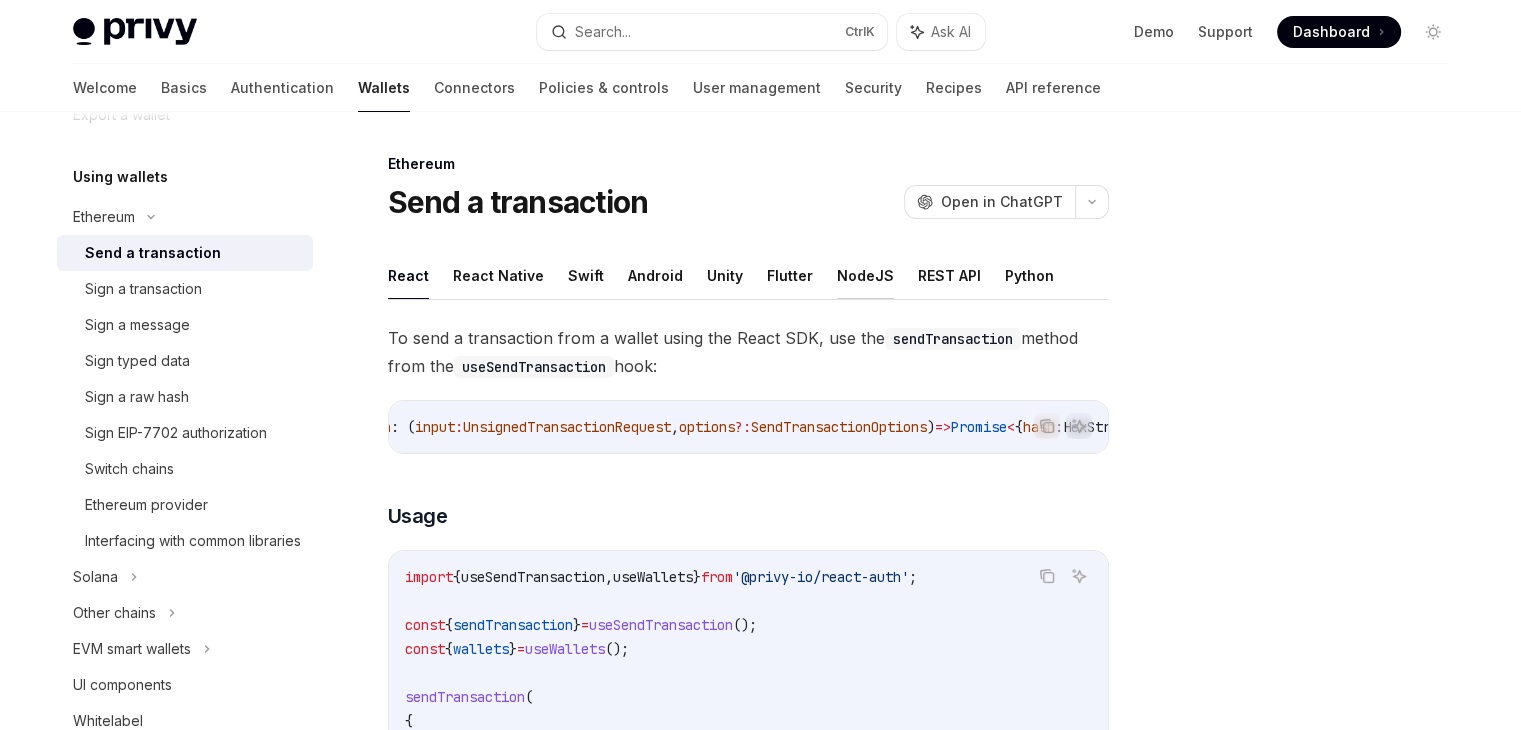 click on "NodeJS" at bounding box center [865, 275] 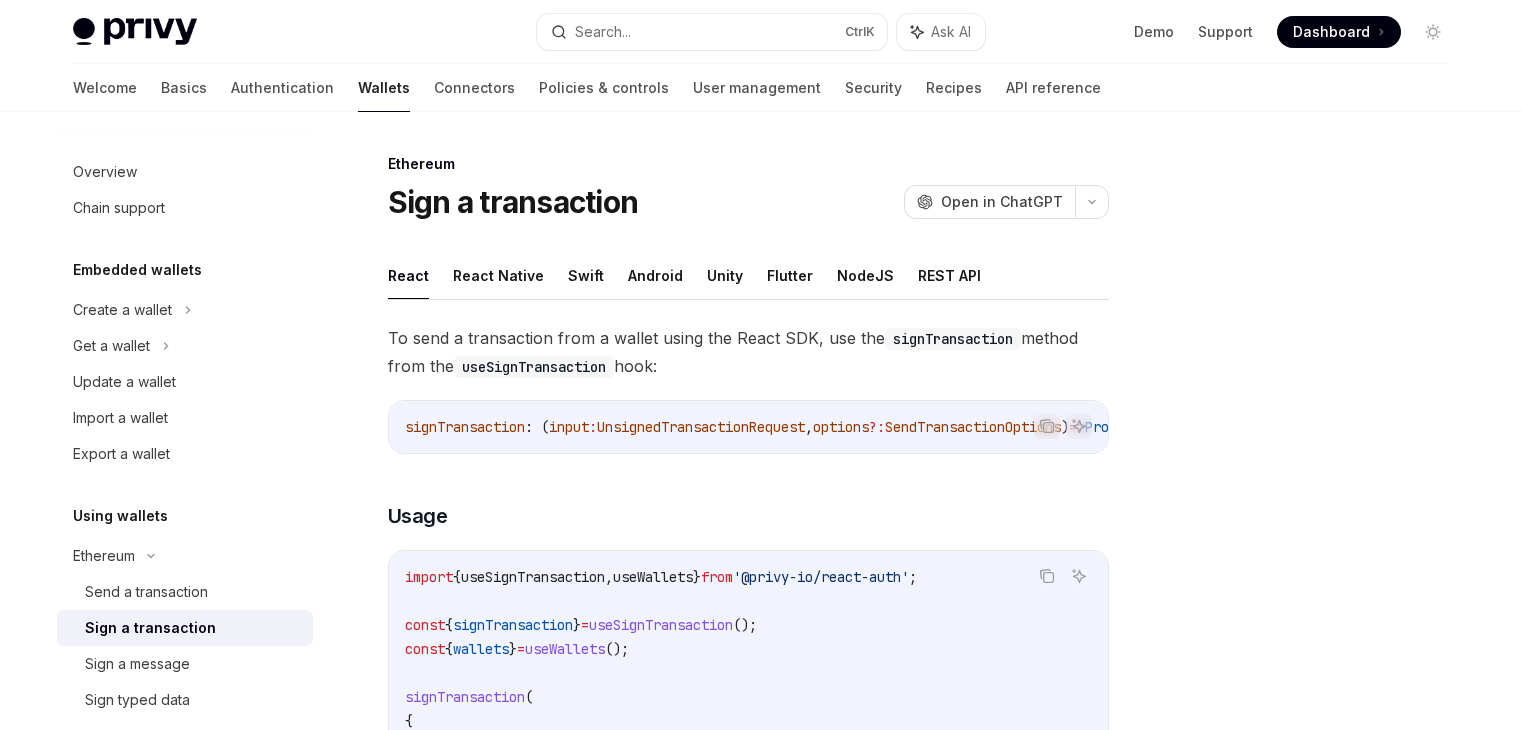 scroll, scrollTop: 0, scrollLeft: 0, axis: both 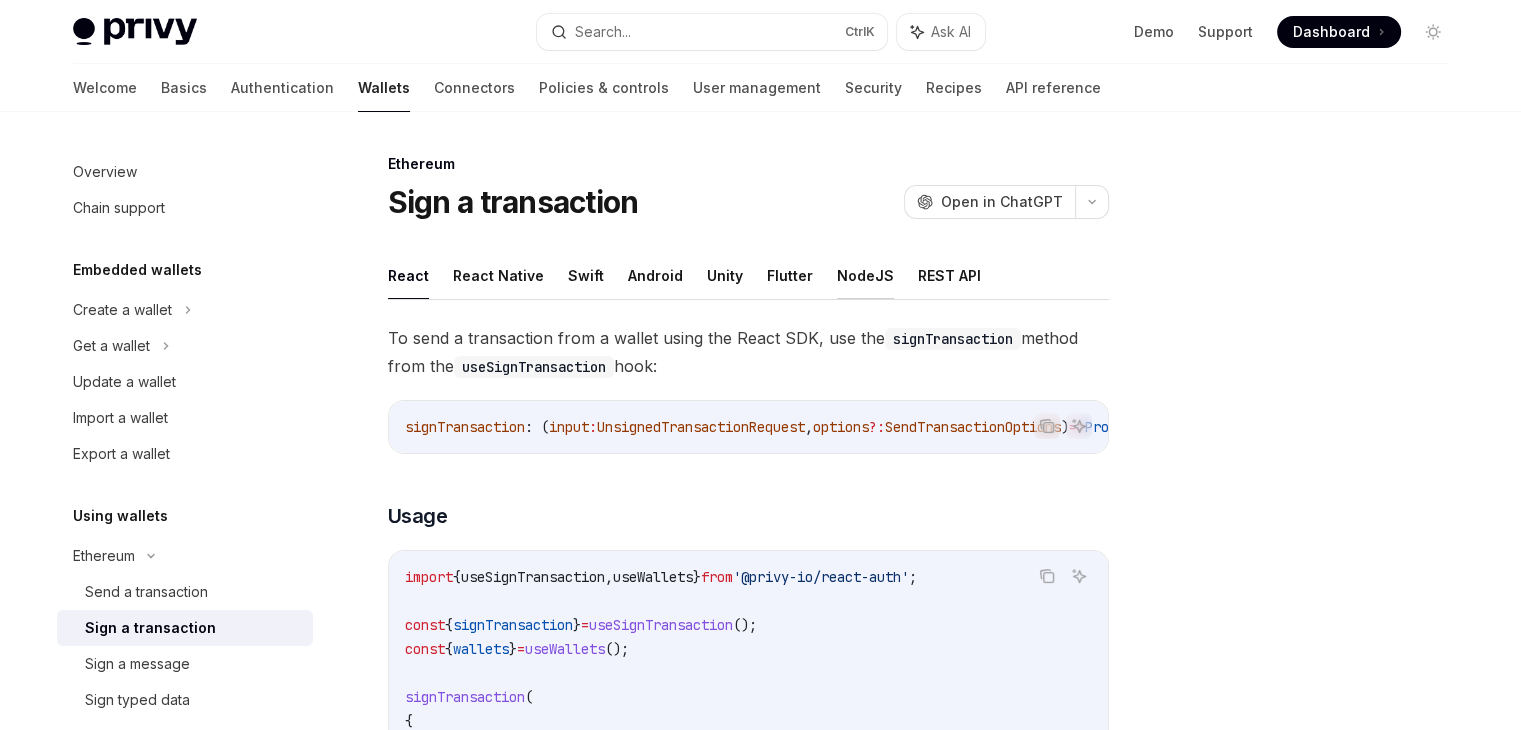 click on "NodeJS" at bounding box center (865, 275) 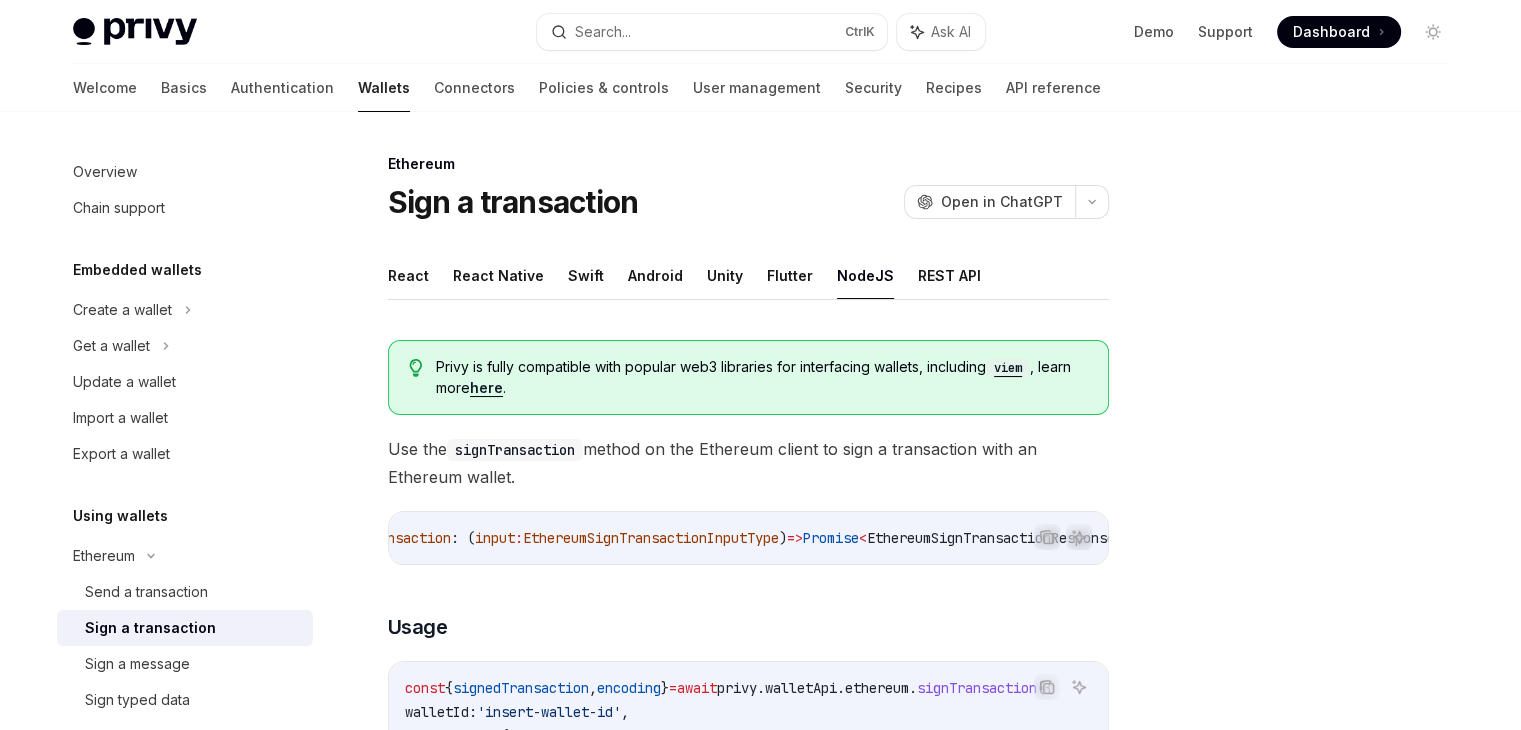 scroll, scrollTop: 0, scrollLeft: 0, axis: both 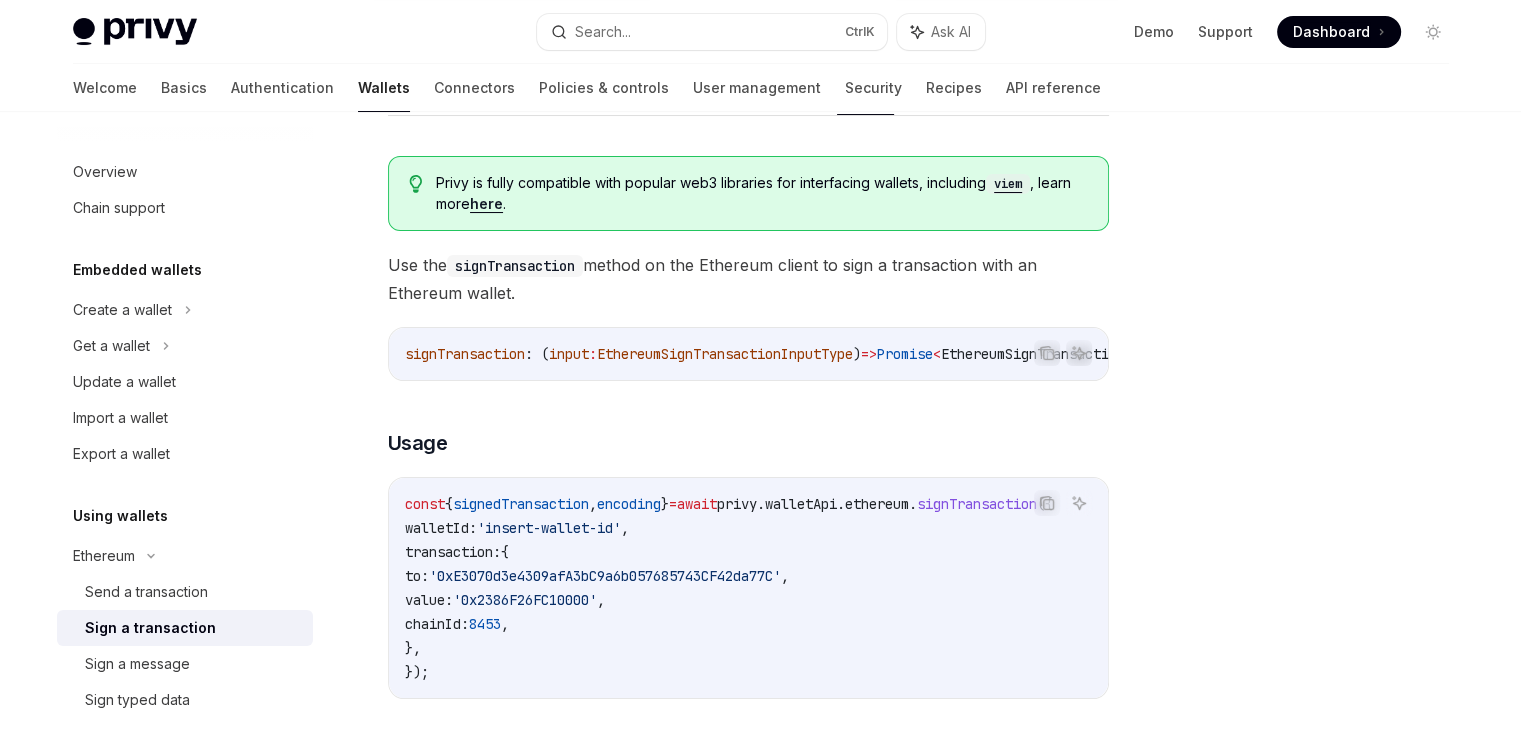 click on "'insert-wallet-id'" at bounding box center (549, 528) 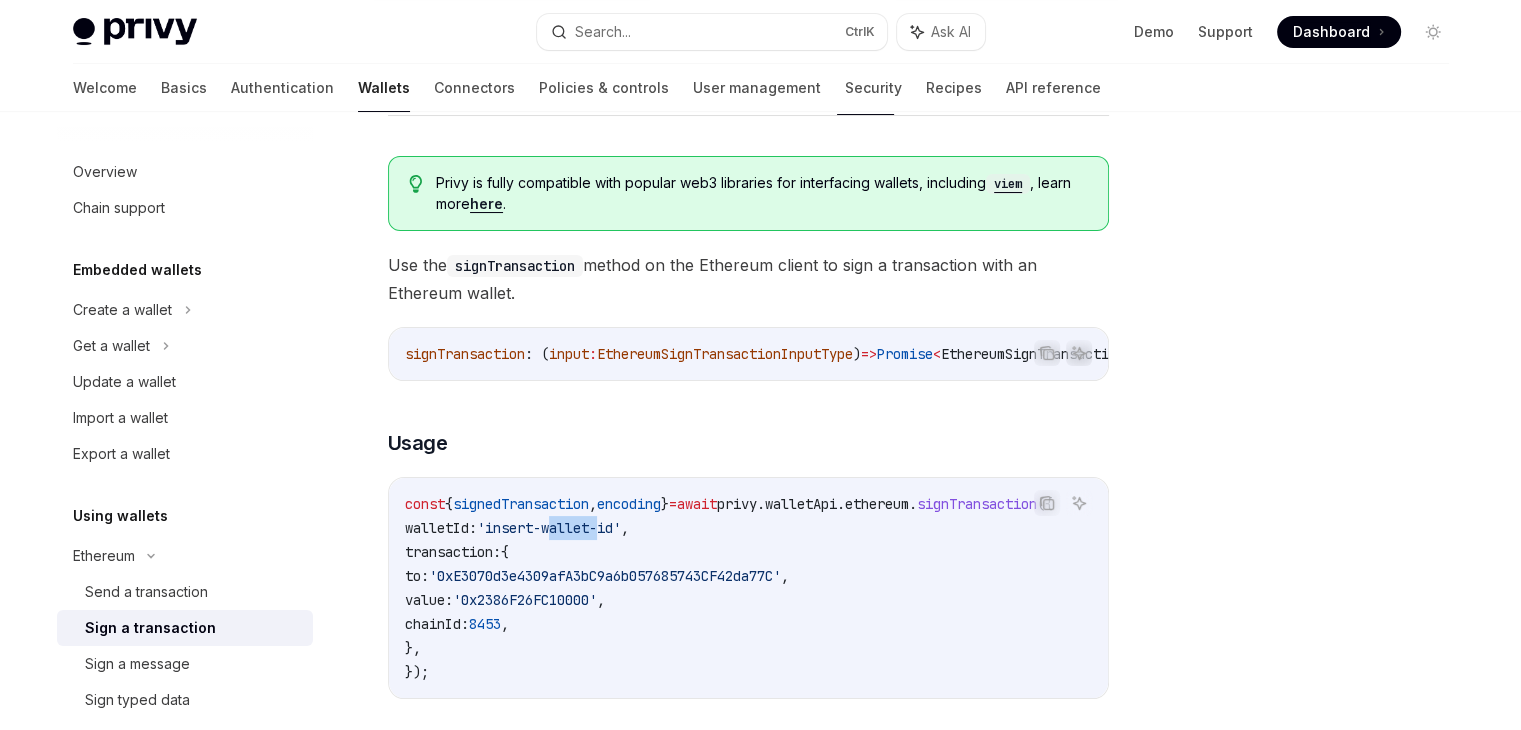 click on "'insert-wallet-id'" at bounding box center (549, 528) 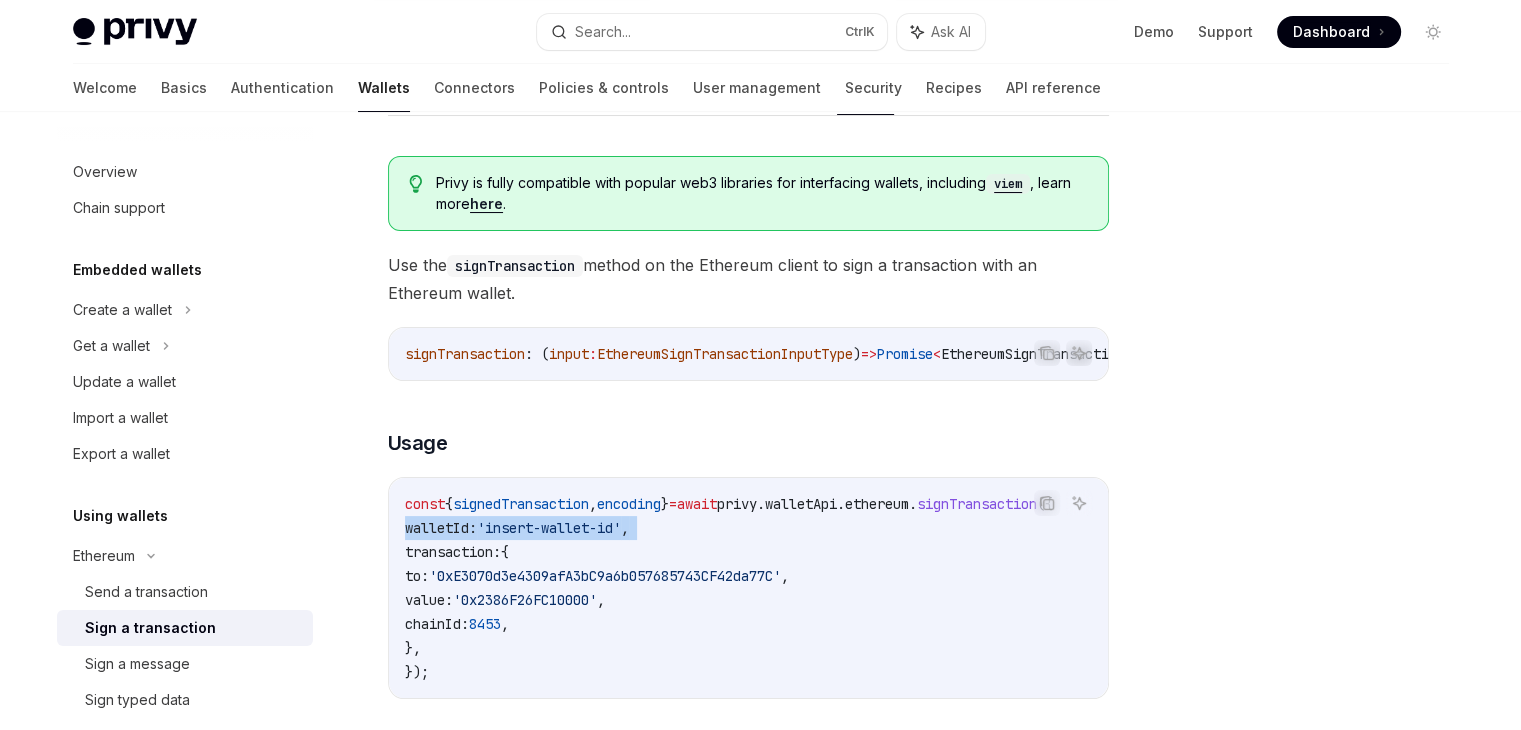 click on "'insert-wallet-id'" at bounding box center (549, 528) 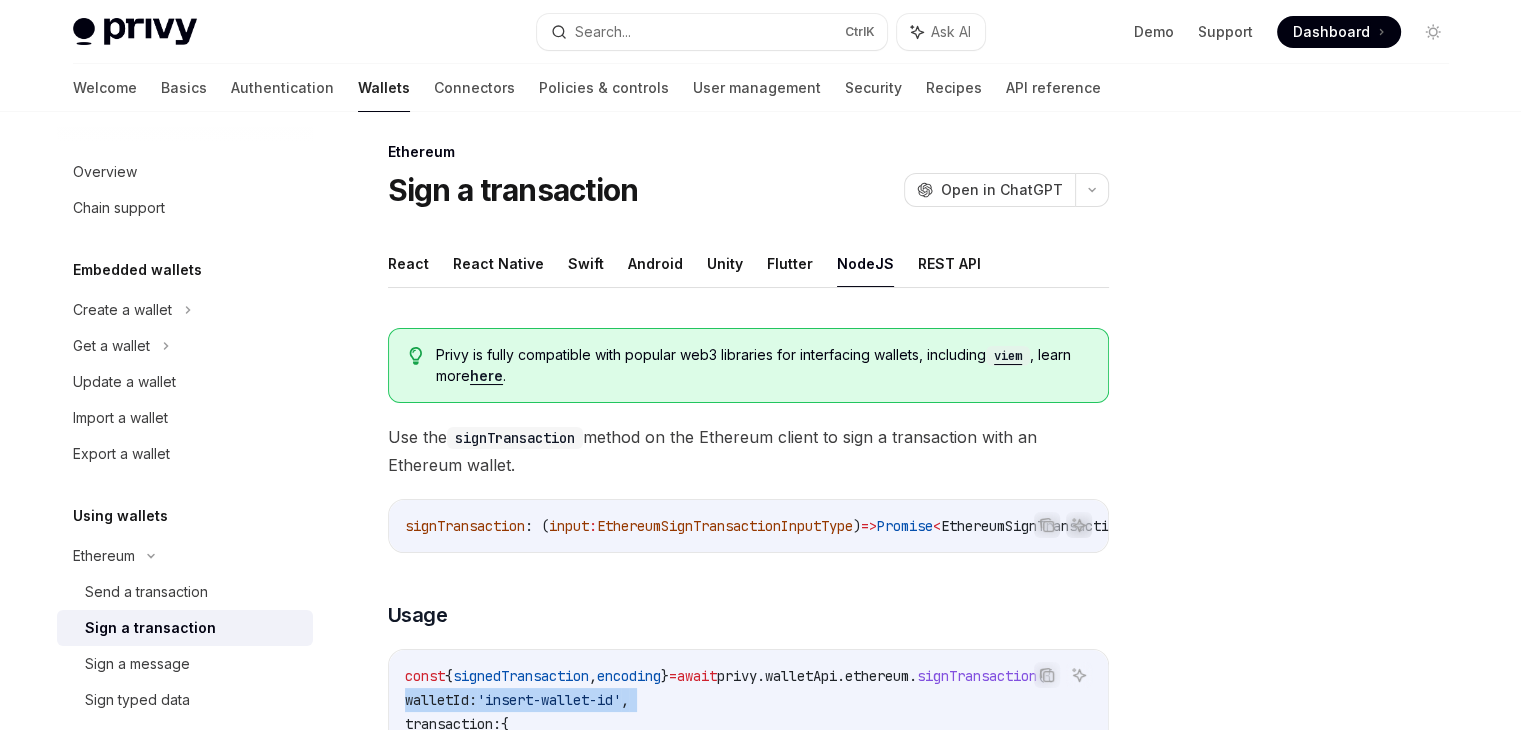 scroll, scrollTop: 0, scrollLeft: 0, axis: both 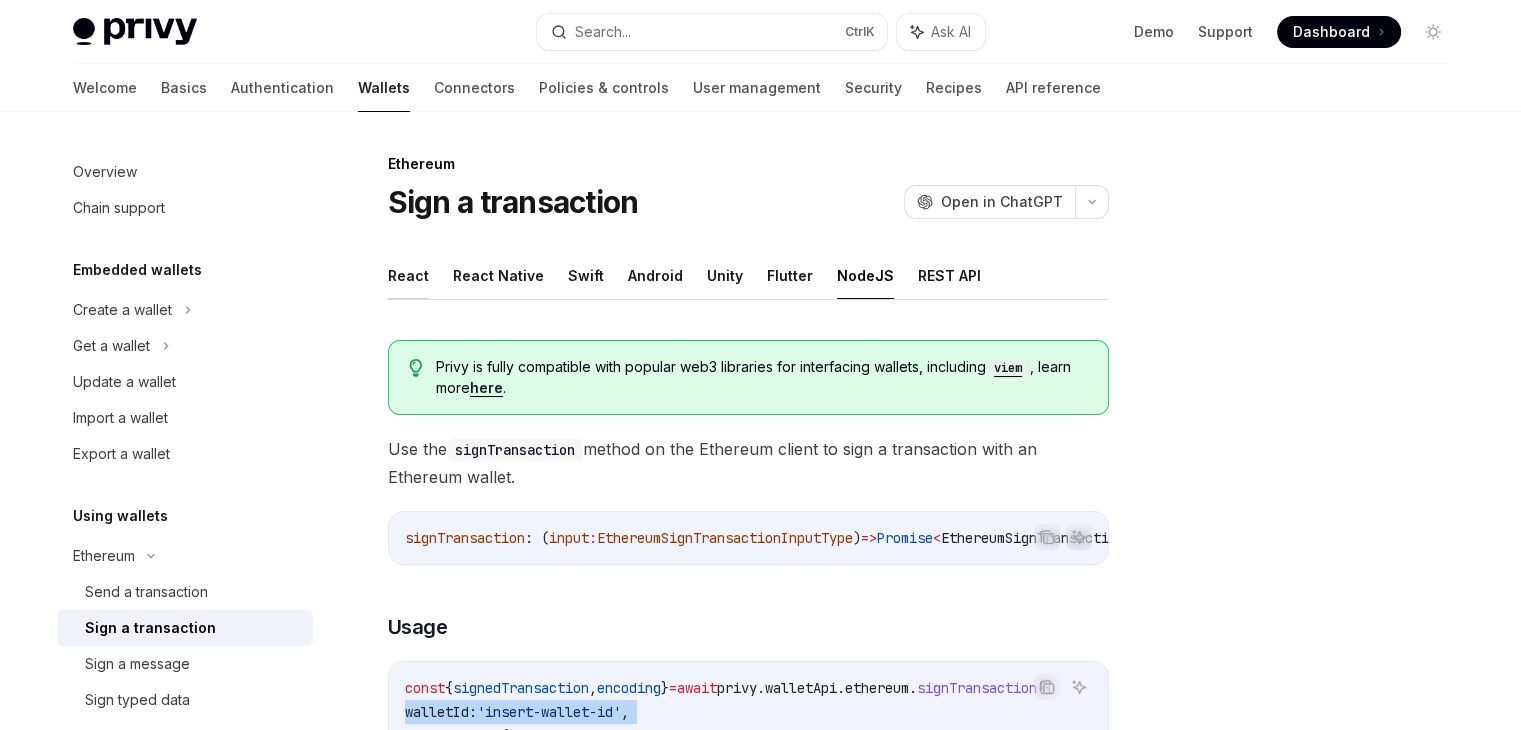 click on "React" at bounding box center [408, 275] 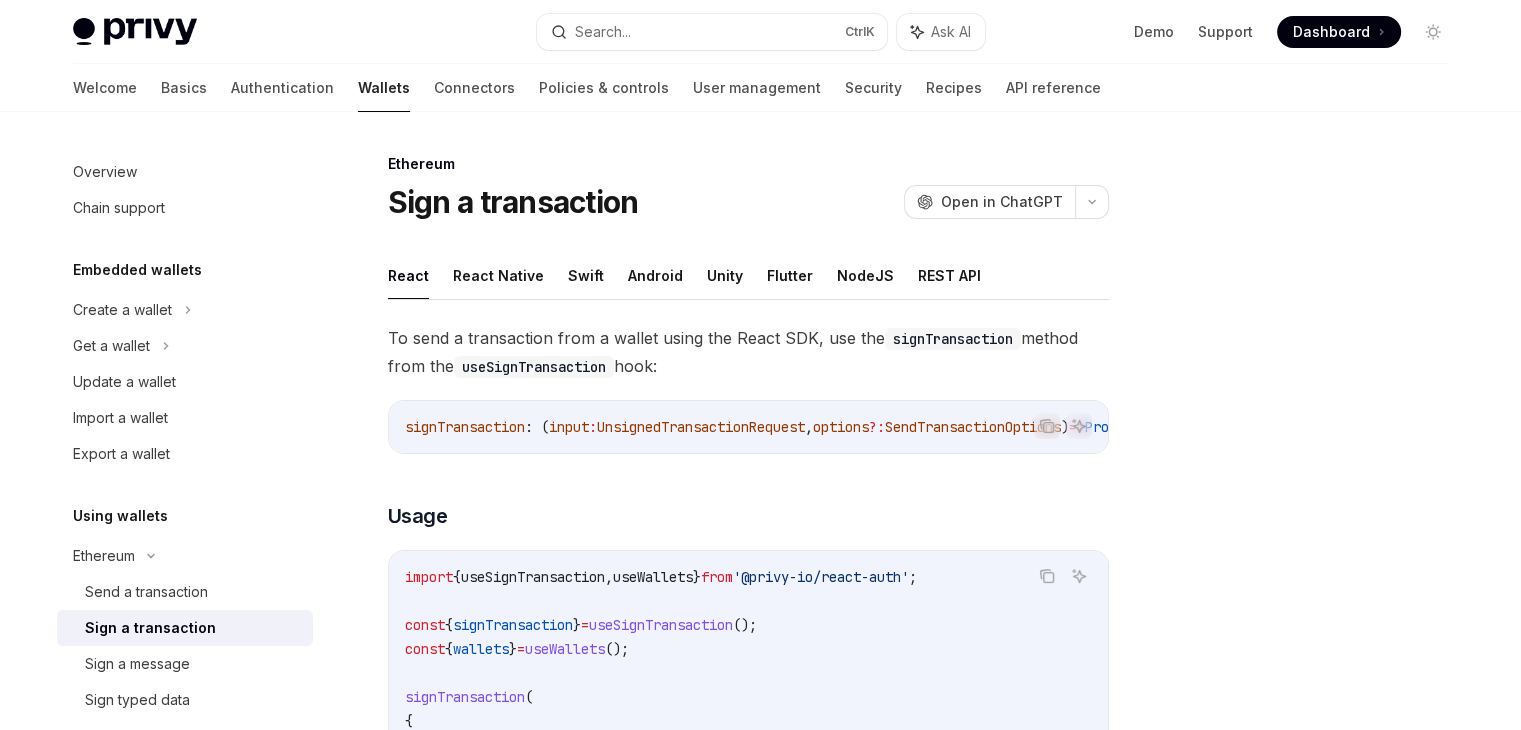 scroll, scrollTop: 243, scrollLeft: 0, axis: vertical 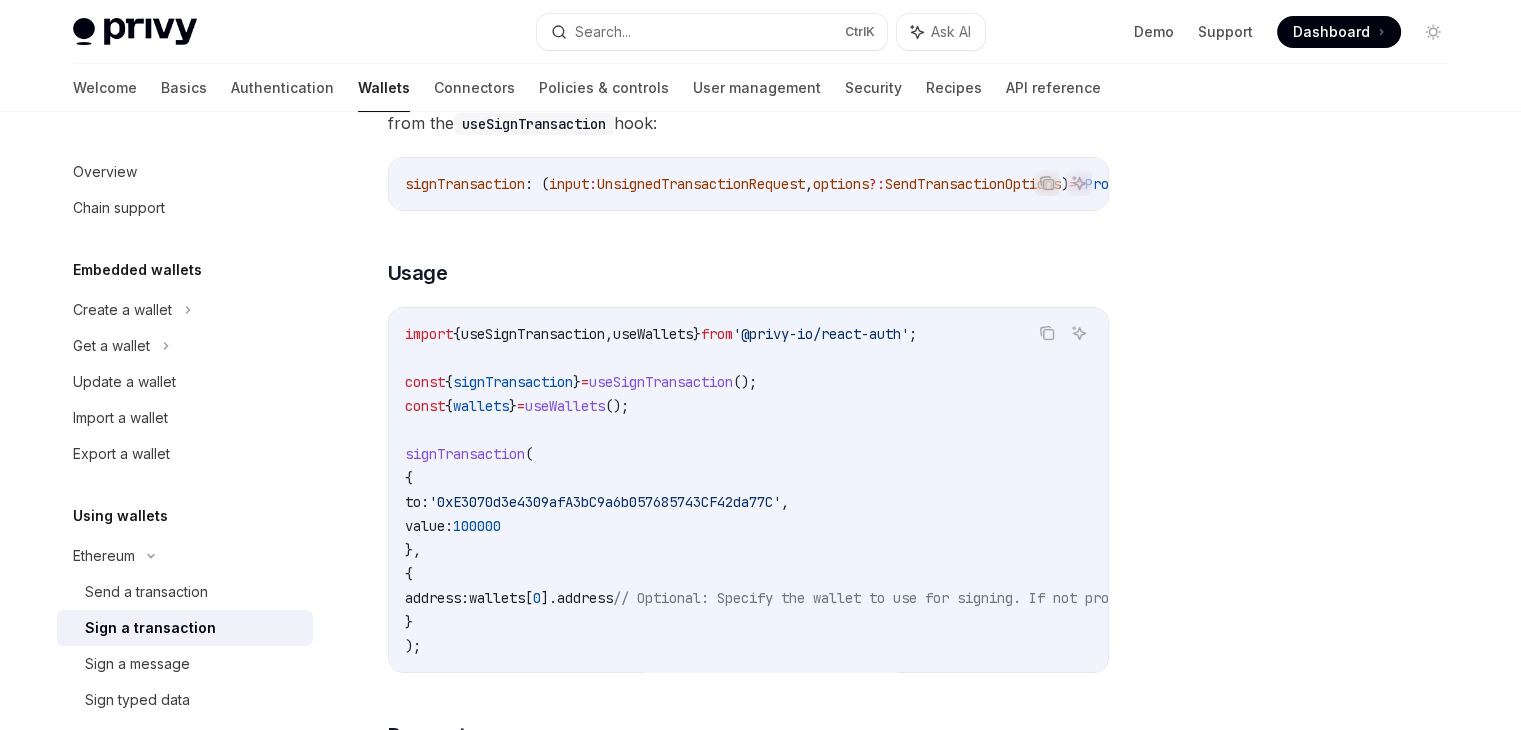 click on "useSignTransaction" at bounding box center (661, 382) 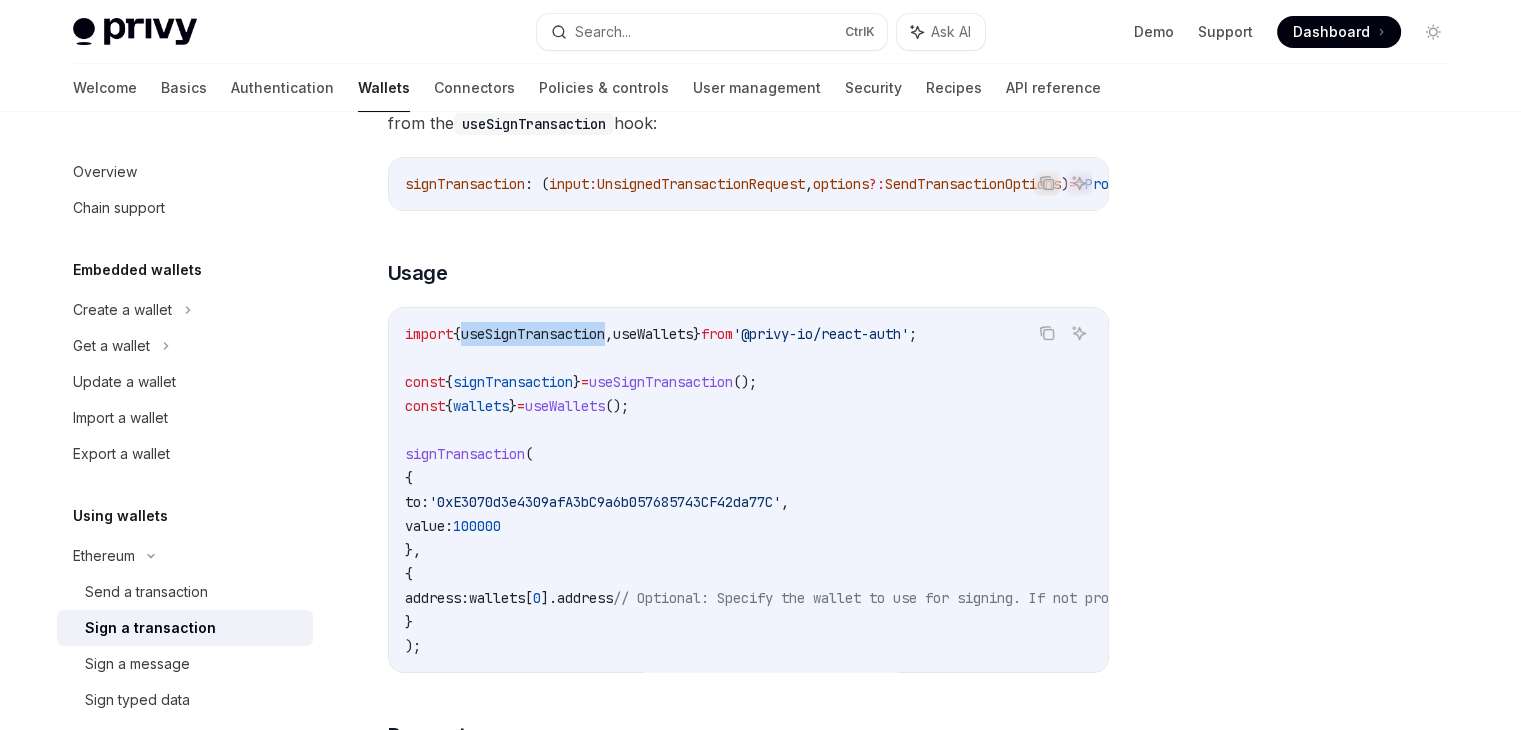 click on "useSignTransaction" at bounding box center (533, 334) 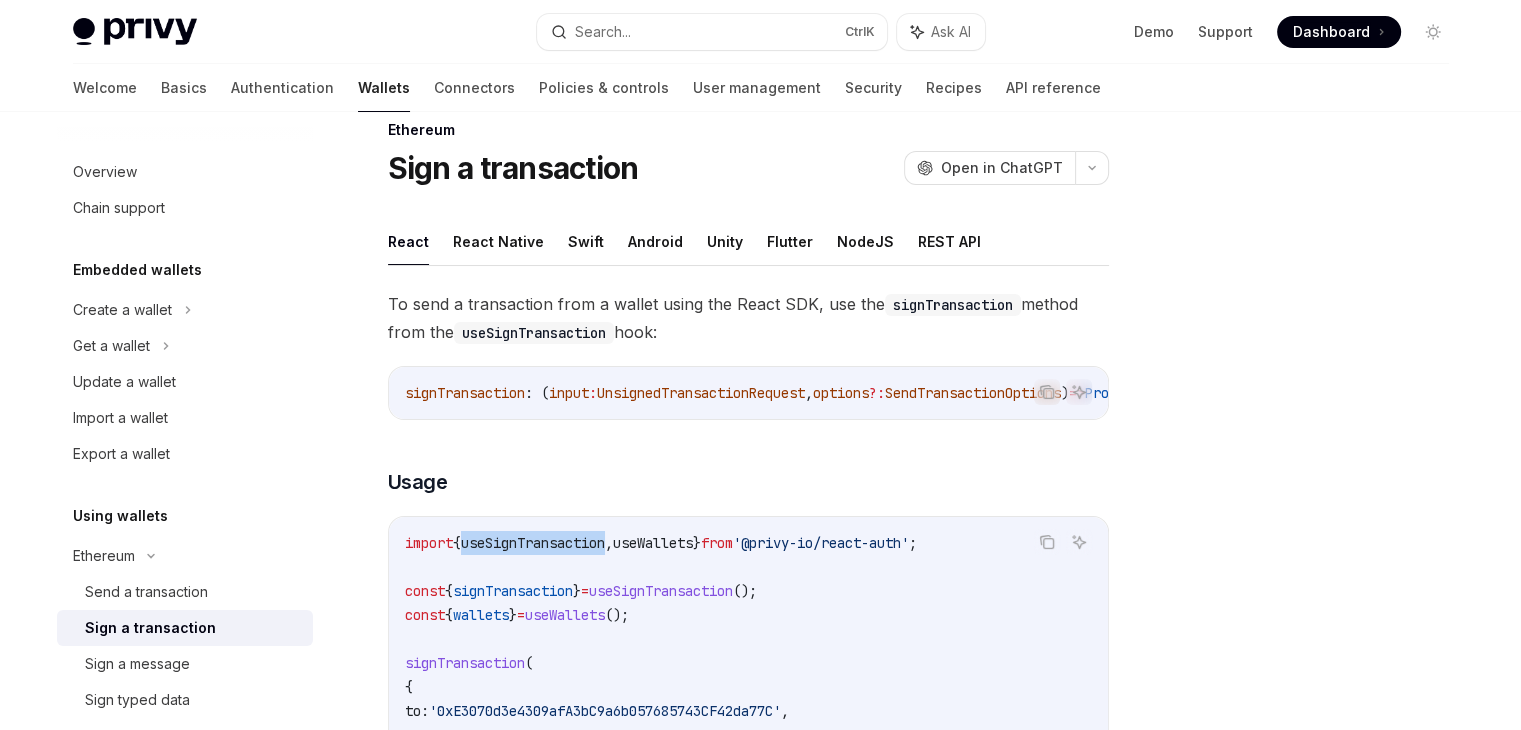 scroll, scrollTop: 32, scrollLeft: 0, axis: vertical 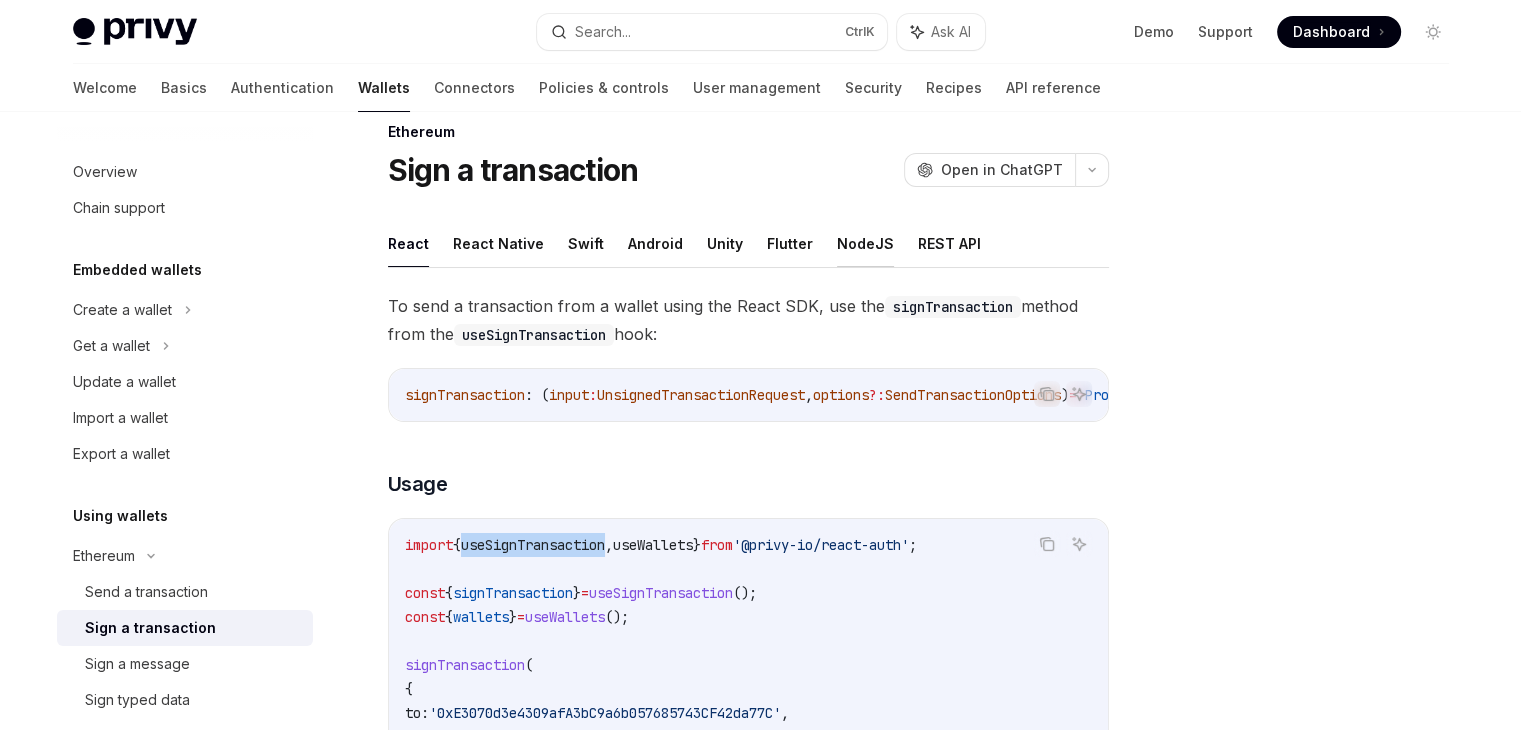 click on "NodeJS" at bounding box center (865, 243) 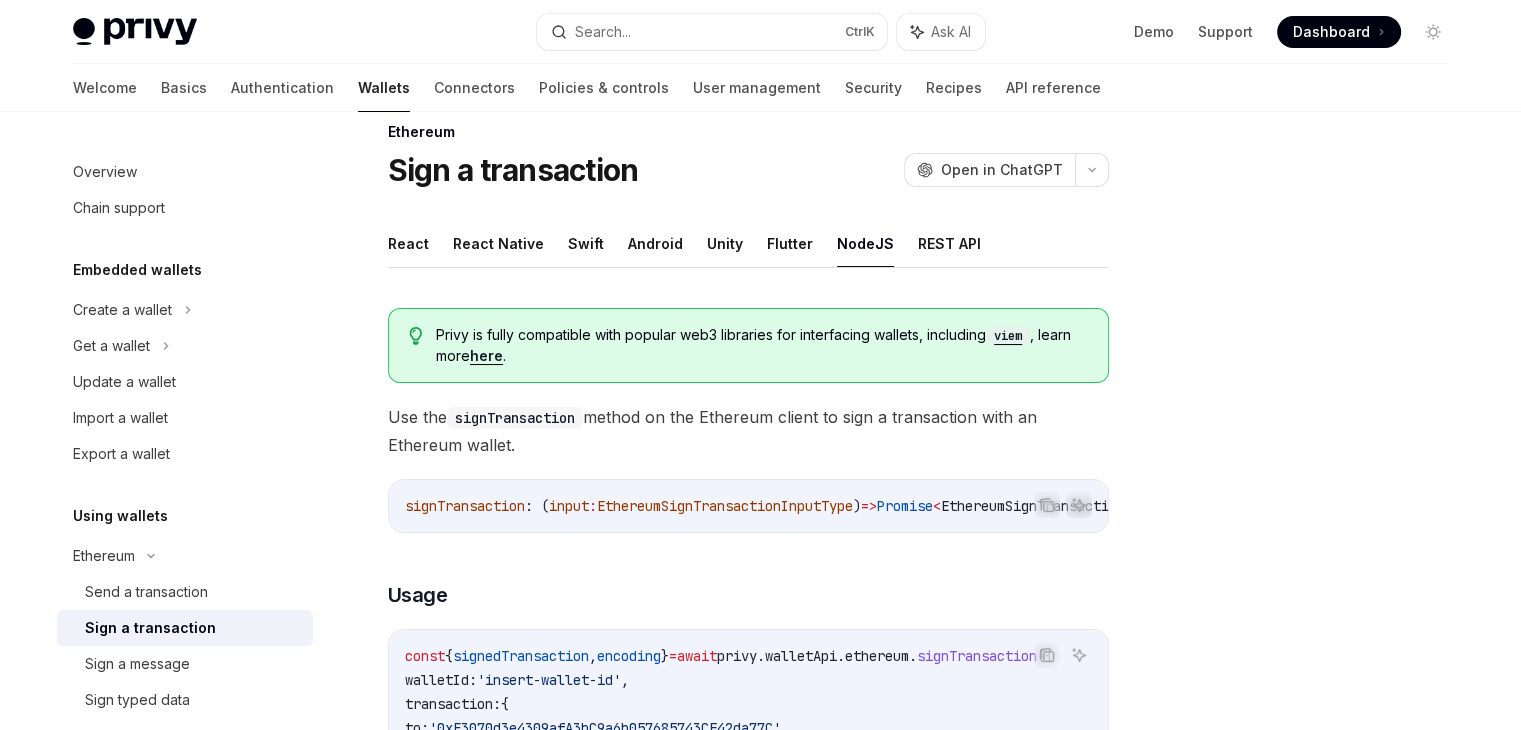 click on "React   React Native   Swift   Android   Unity   Flutter   NodeJS   REST API" at bounding box center [748, 244] 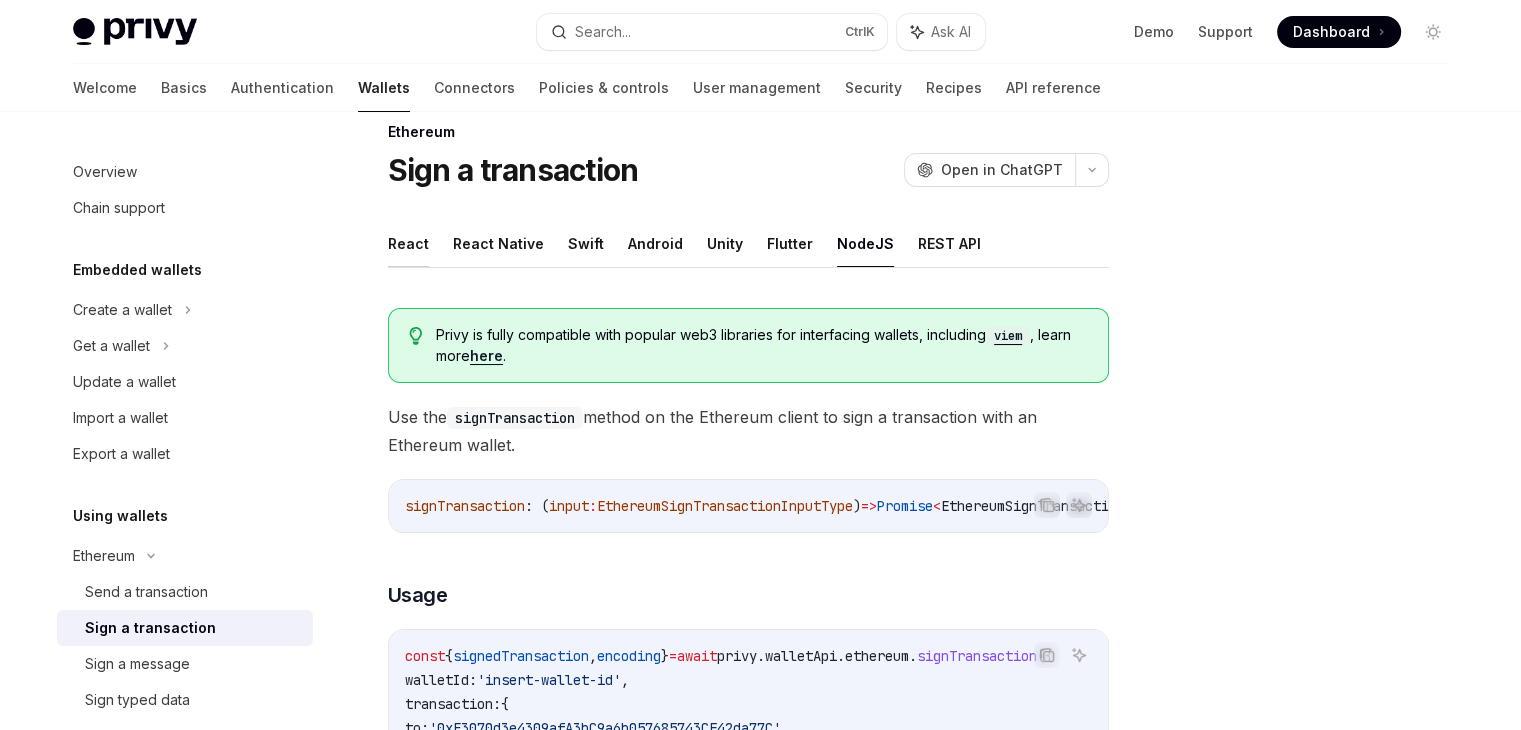 click on "React" at bounding box center (408, 243) 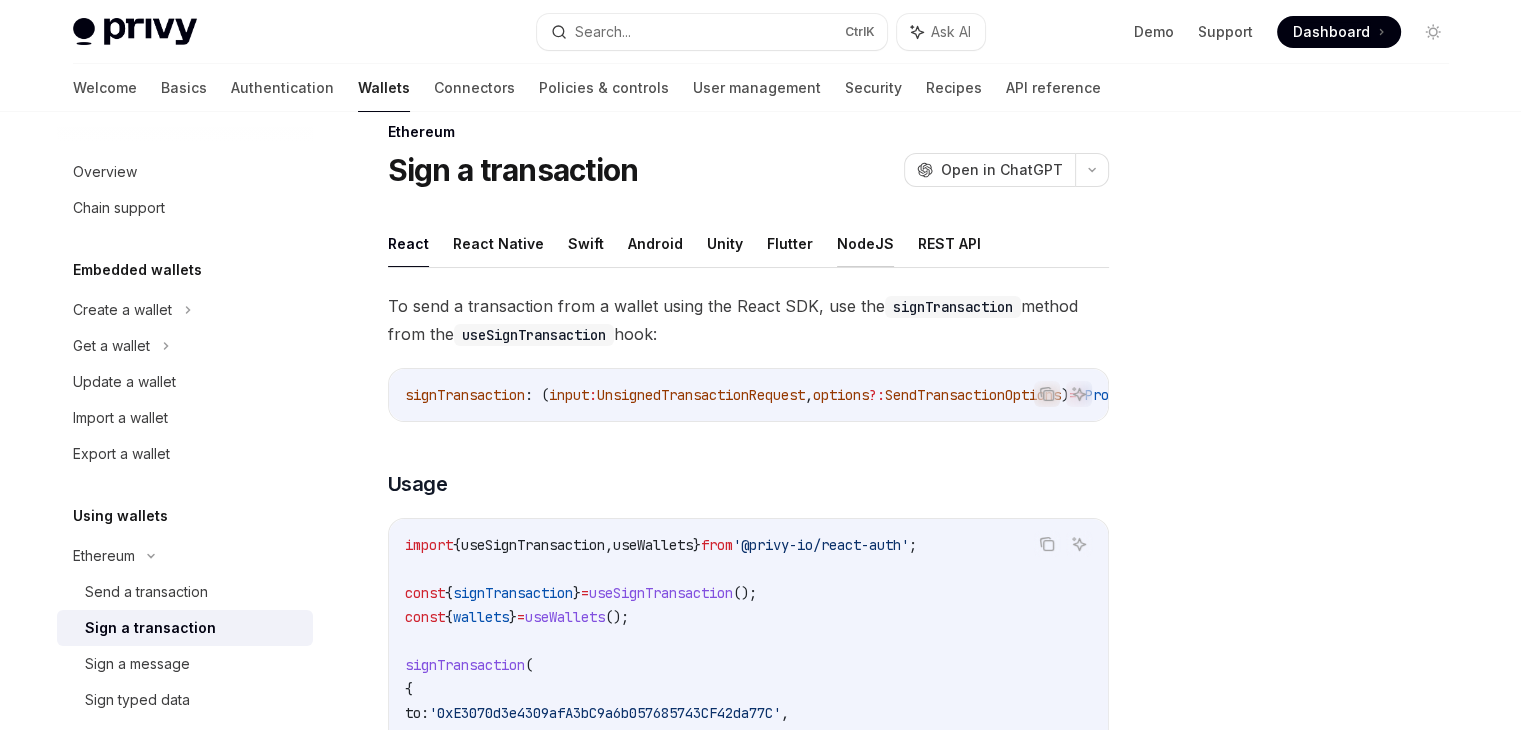 click on "NodeJS" at bounding box center (865, 243) 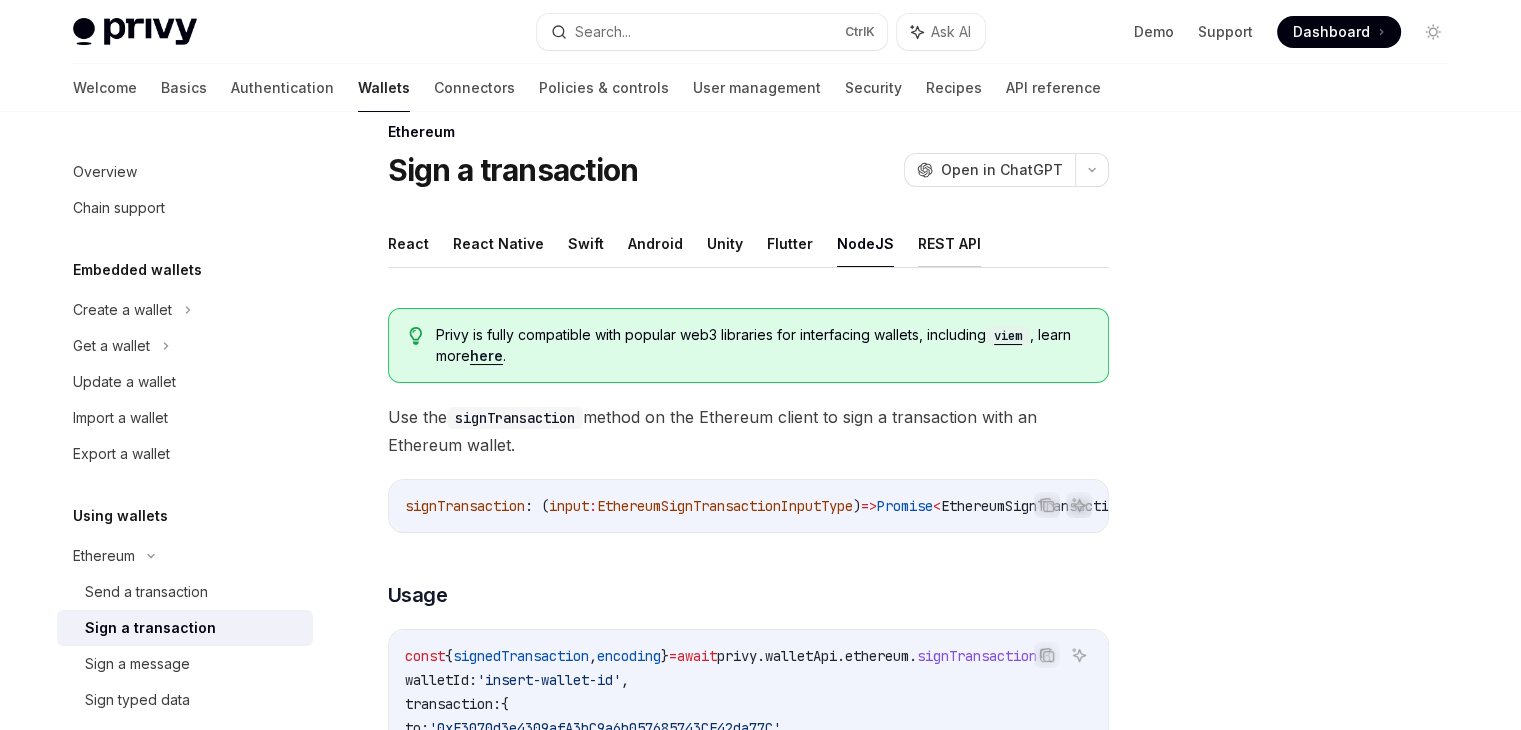 click on "REST API" at bounding box center [949, 243] 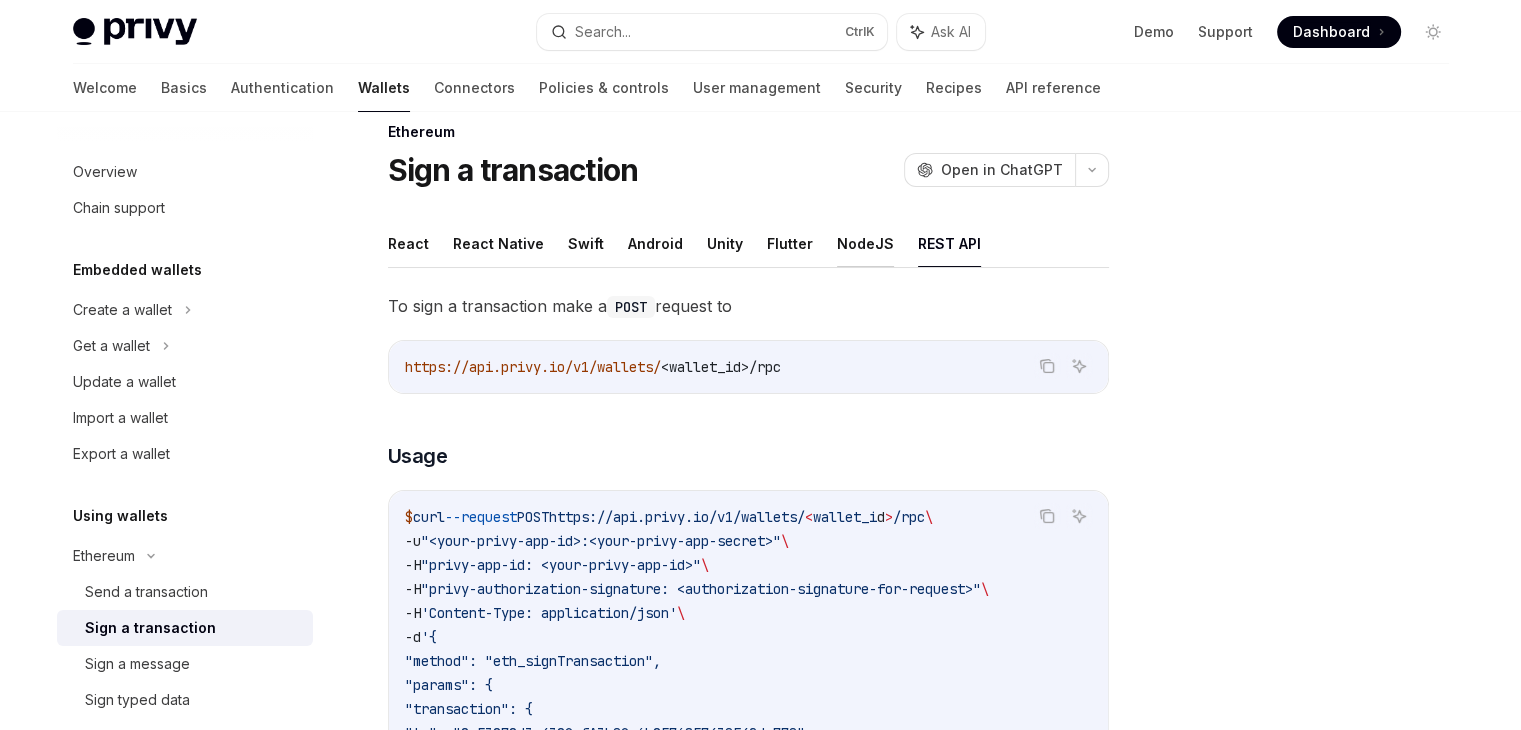 click on "NodeJS" at bounding box center (865, 243) 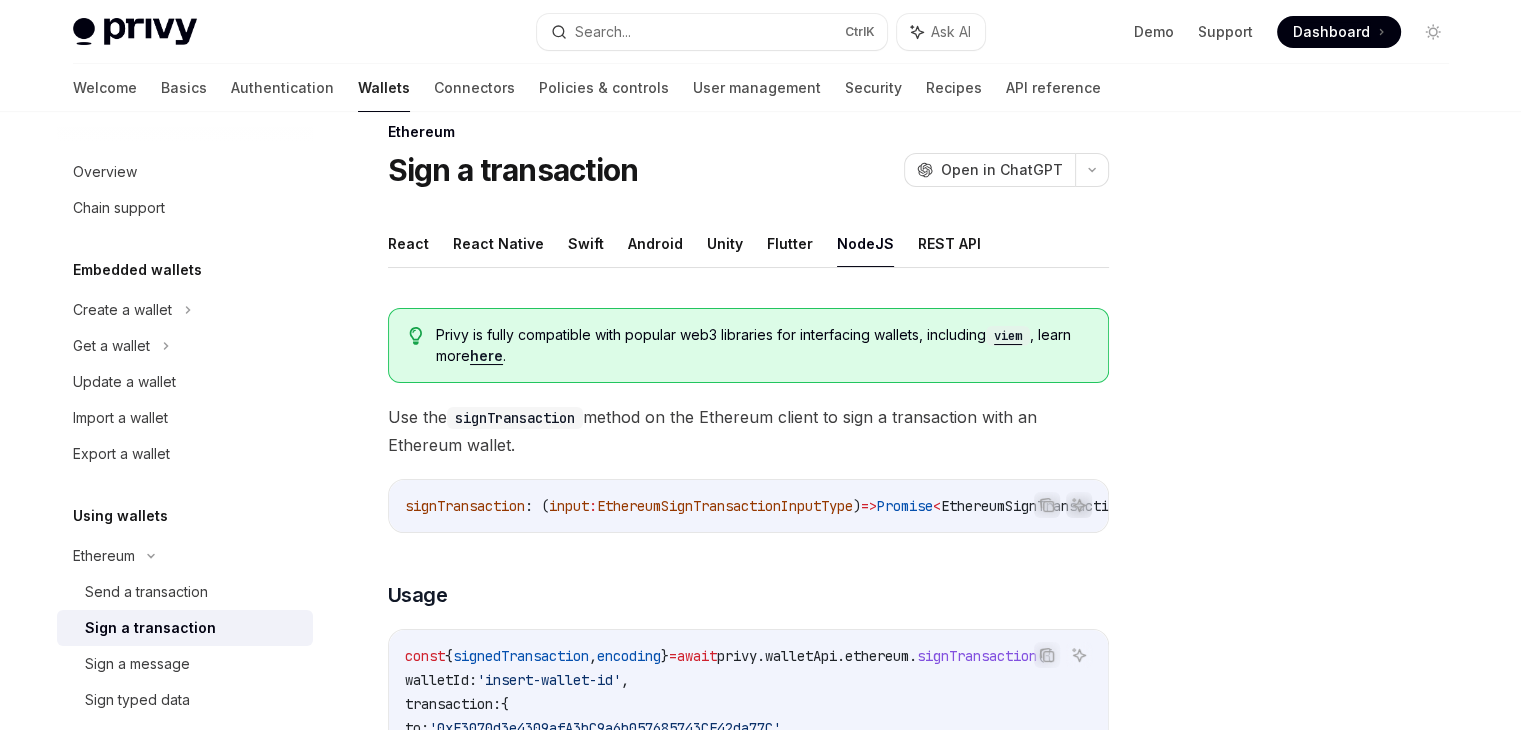 scroll, scrollTop: 310, scrollLeft: 0, axis: vertical 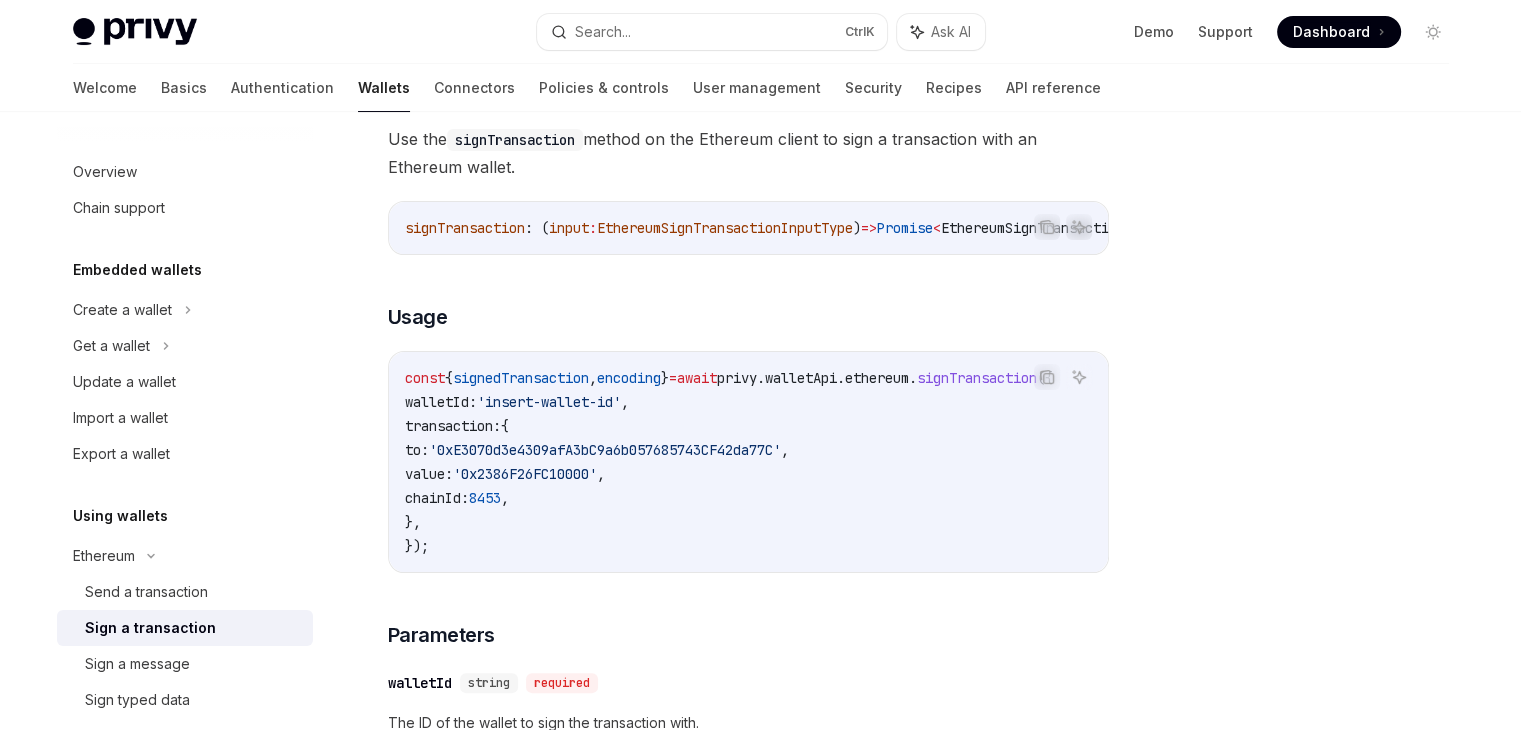 click on "const  { signedTransaction ,  encoding }  =  await  privy . walletApi . ethereum . signTransaction ({
walletId:  '[WALLET_ID]' ,
transaction:  {
to:  '[ADDRESS]' ,
value:  '[HEX_VALUE]' ,
chainId:  8453 ,
},
});" at bounding box center (753, 462) 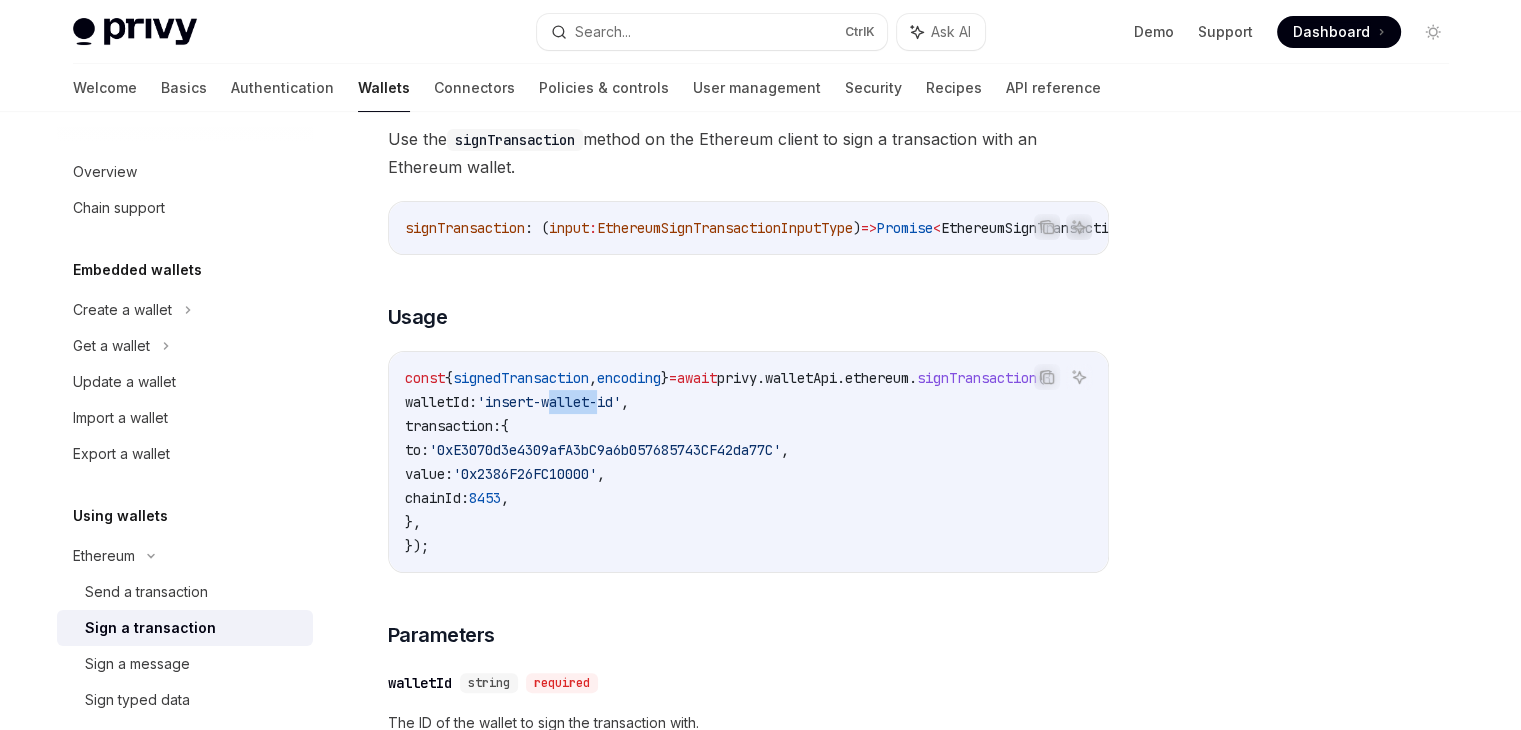 click on "const  { signedTransaction ,  encoding }  =  await  privy . walletApi . ethereum . signTransaction ({
walletId:  '[WALLET_ID]' ,
transaction:  {
to:  '[ADDRESS]' ,
value:  '[HEX_VALUE]' ,
chainId:  8453 ,
},
});" at bounding box center [753, 462] 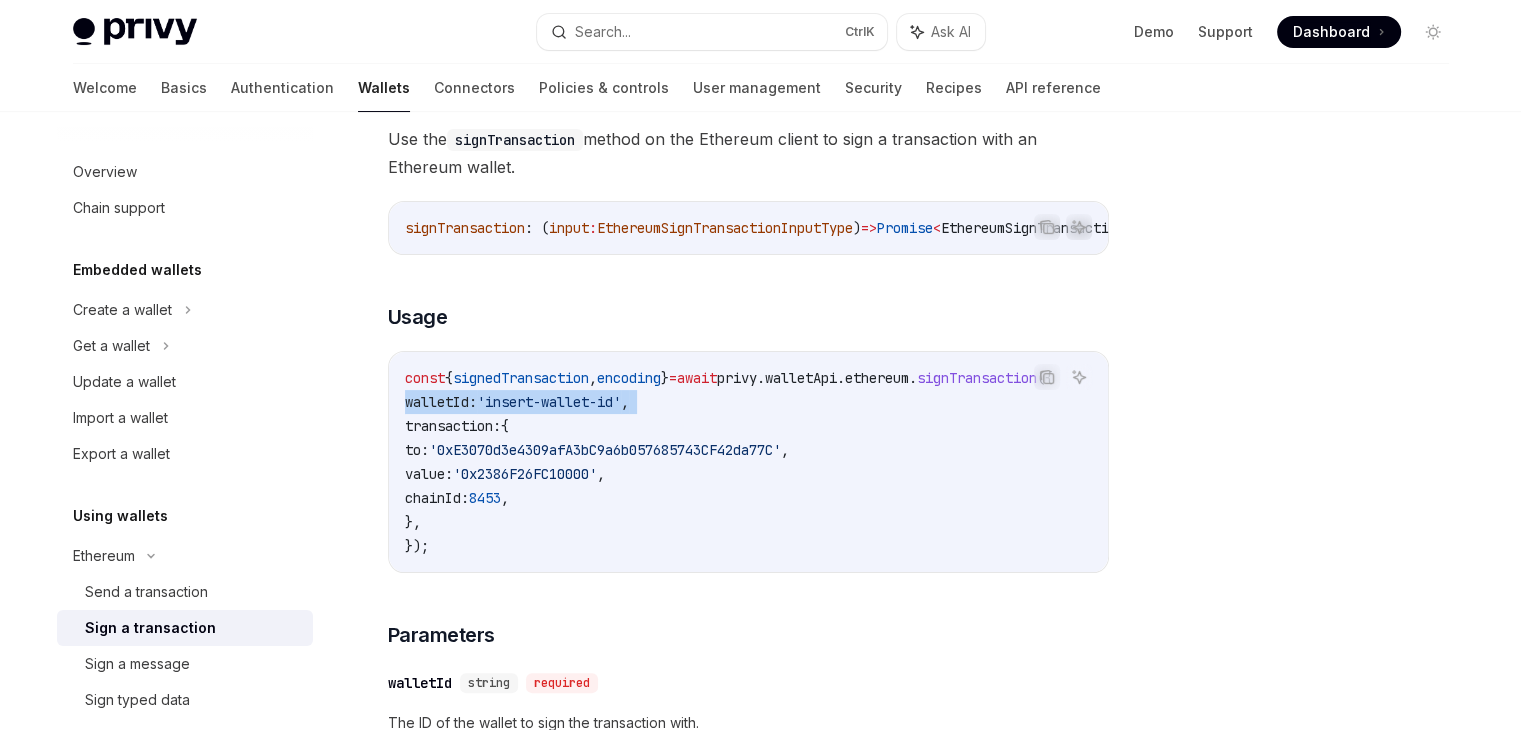 click on "const  { signedTransaction ,  encoding }  =  await  privy . walletApi . ethereum . signTransaction ({
walletId:  '[WALLET_ID]' ,
transaction:  {
to:  '[ADDRESS]' ,
value:  '[HEX_VALUE]' ,
chainId:  8453 ,
},
});" at bounding box center [753, 462] 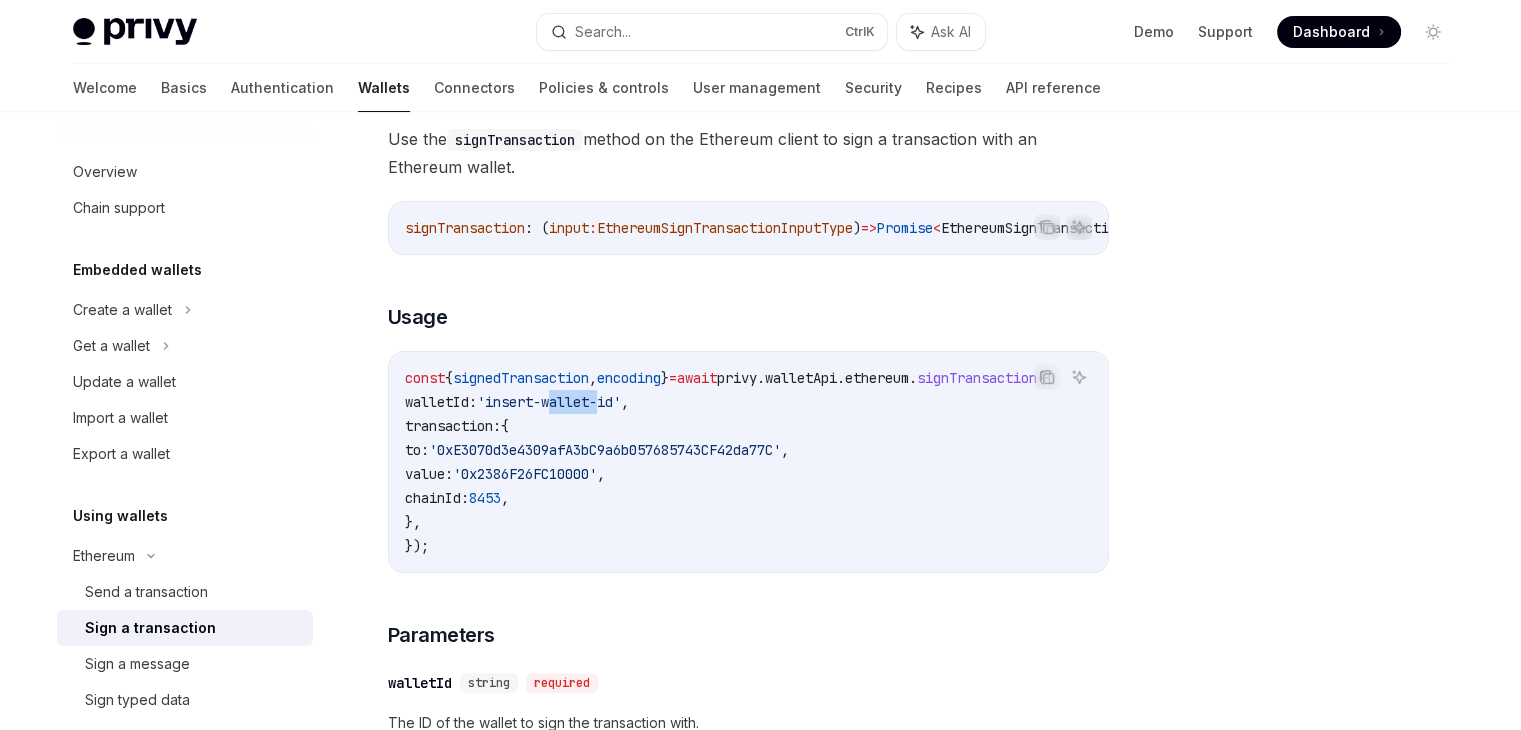 click on "const  { signedTransaction ,  encoding }  =  await  privy . walletApi . ethereum . signTransaction ({
walletId:  '[WALLET_ID]' ,
transaction:  {
to:  '[ADDRESS]' ,
value:  '[HEX_VALUE]' ,
chainId:  8453 ,
},
});" at bounding box center (753, 462) 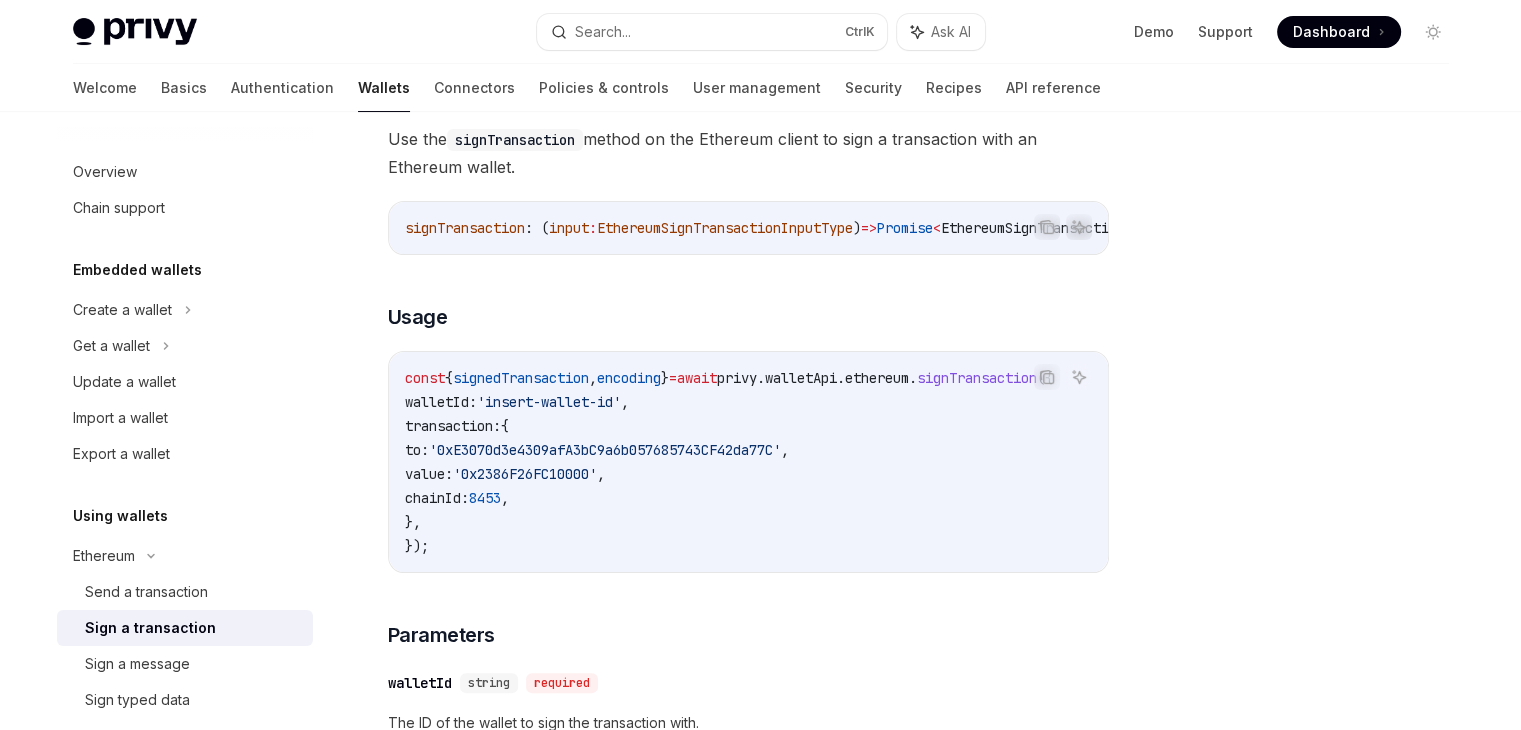 click on "const  { signedTransaction ,  encoding }  =  await  privy . walletApi . ethereum . signTransaction ({
walletId:  '[WALLET_ID]' ,
transaction:  {
to:  '[ADDRESS]' ,
value:  '[HEX_VALUE]' ,
chainId:  8453 ,
},
});" at bounding box center [753, 462] 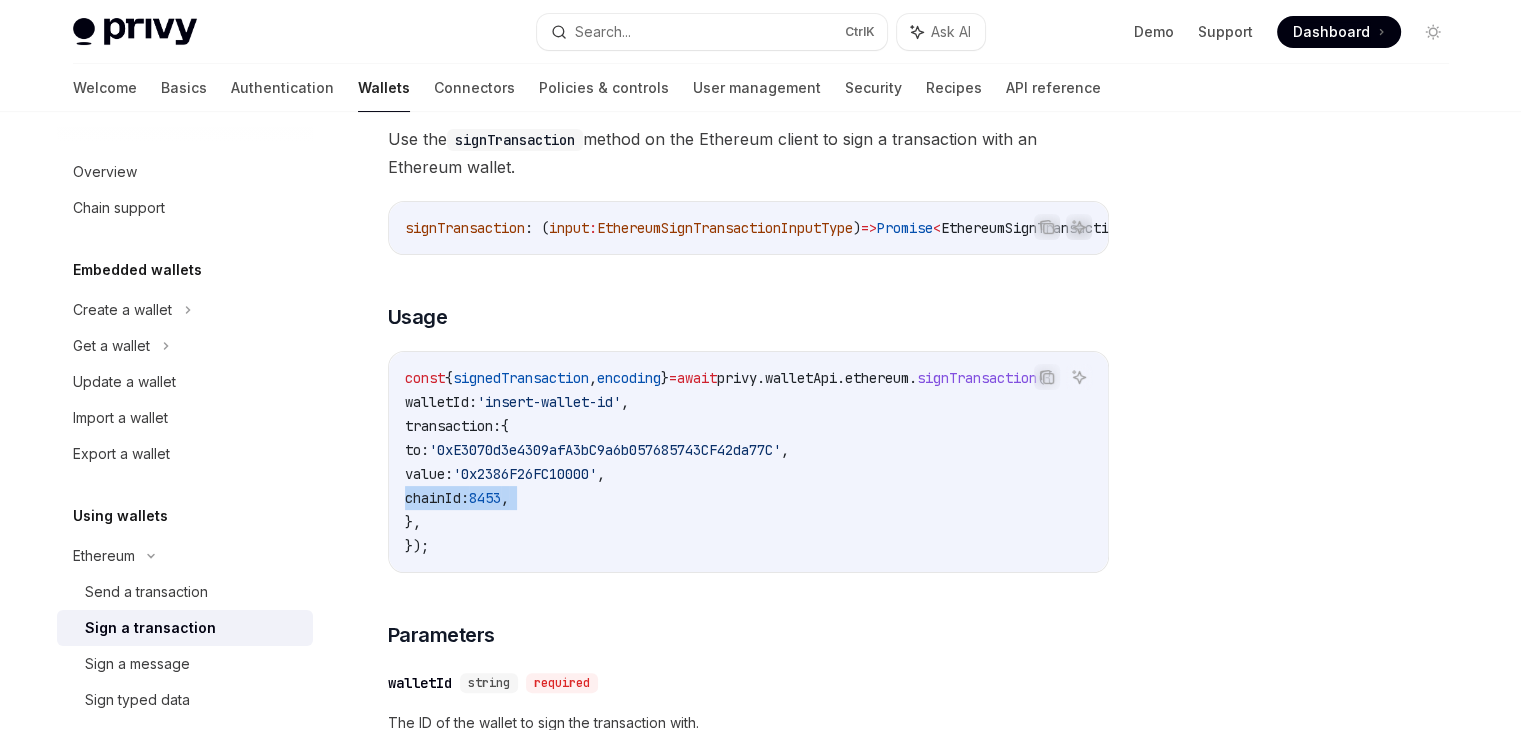 click on "const  { signedTransaction ,  encoding }  =  await  privy . walletApi . ethereum . signTransaction ({
walletId:  '[WALLET_ID]' ,
transaction:  {
to:  '[ADDRESS]' ,
value:  '[HEX_VALUE]' ,
chainId:  8453 ,
},
});" at bounding box center [753, 462] 